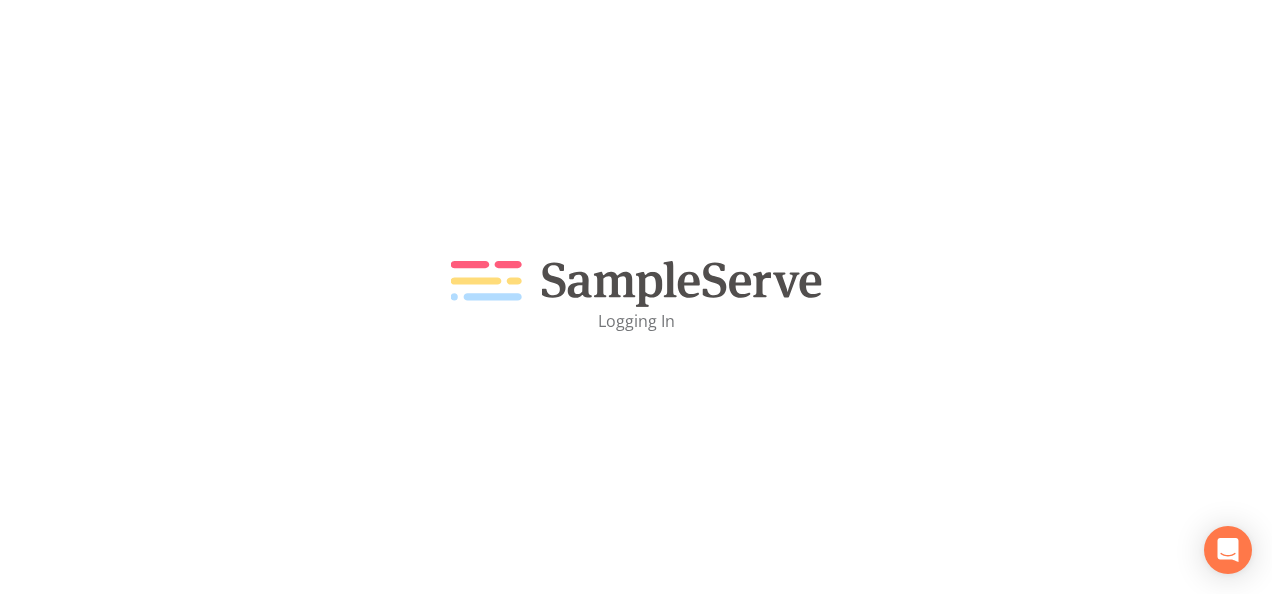 scroll, scrollTop: 0, scrollLeft: 0, axis: both 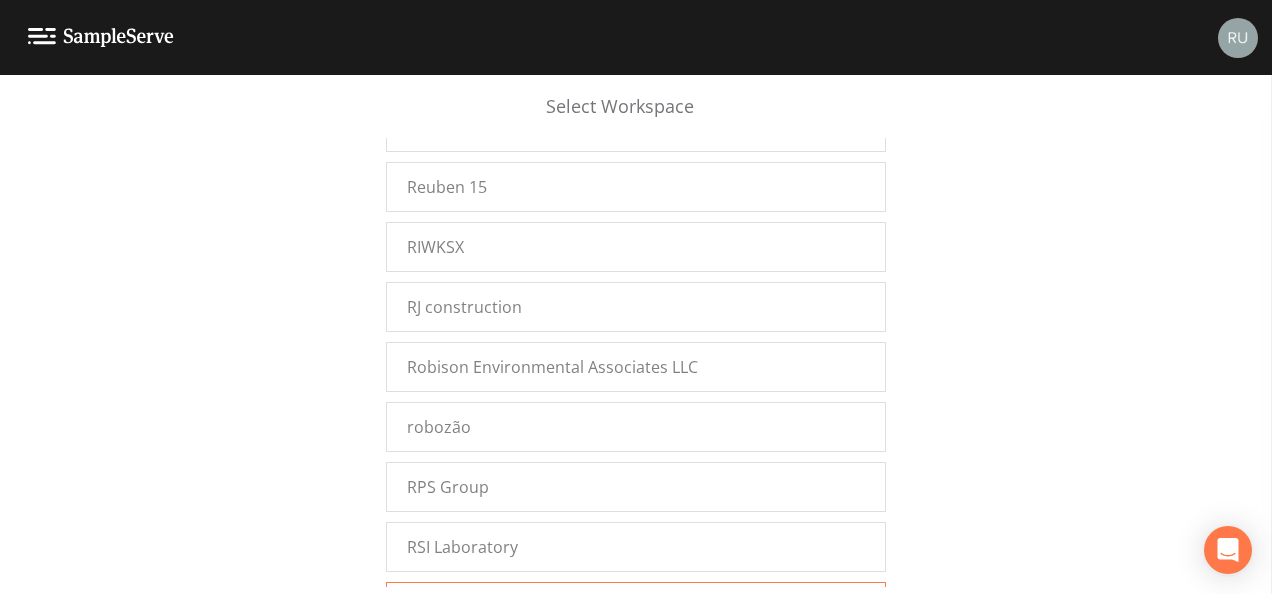 click on "Russell Demo Projects" at bounding box center [491, 607] 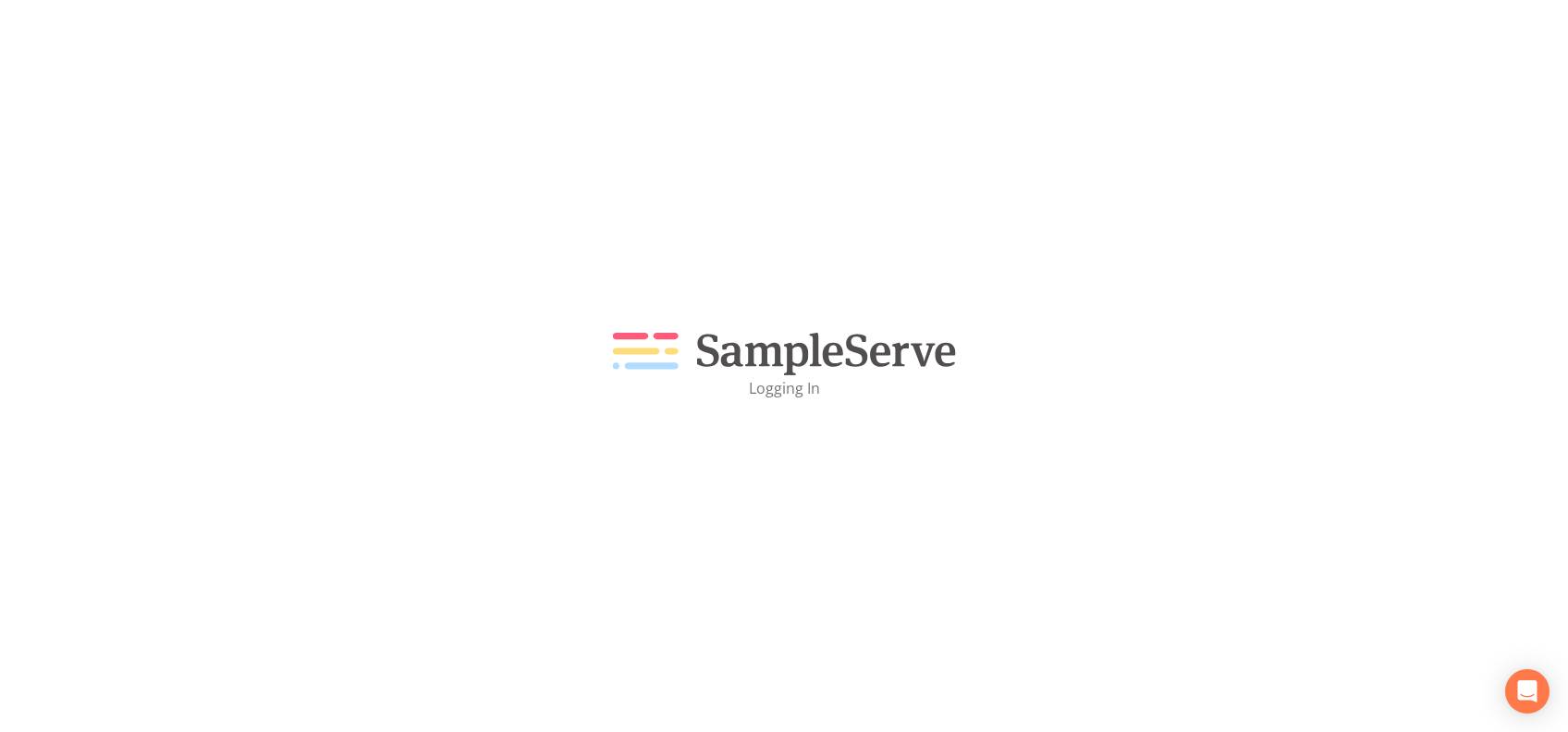 scroll, scrollTop: 0, scrollLeft: 0, axis: both 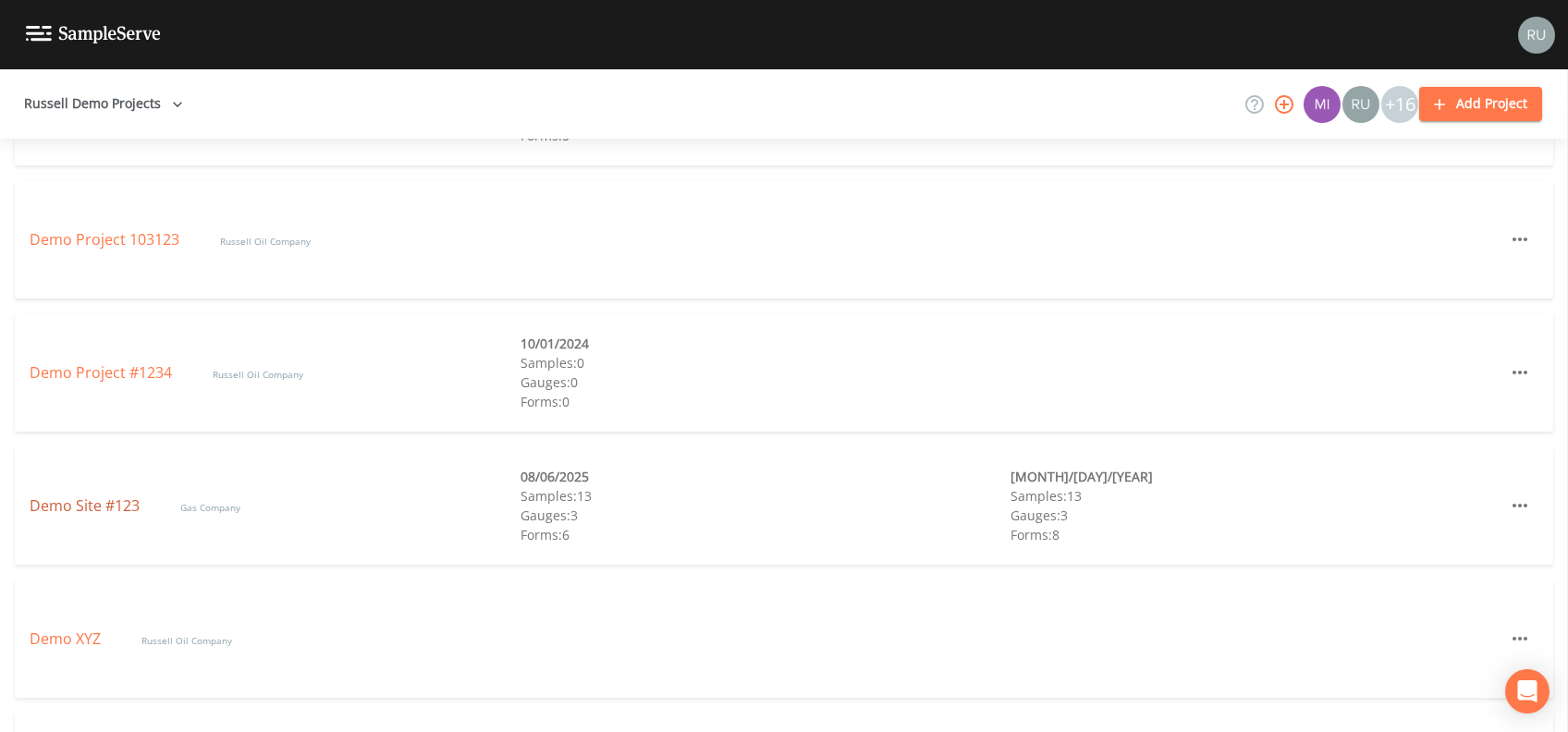 click on "Demo Site #123" at bounding box center [86, 506] 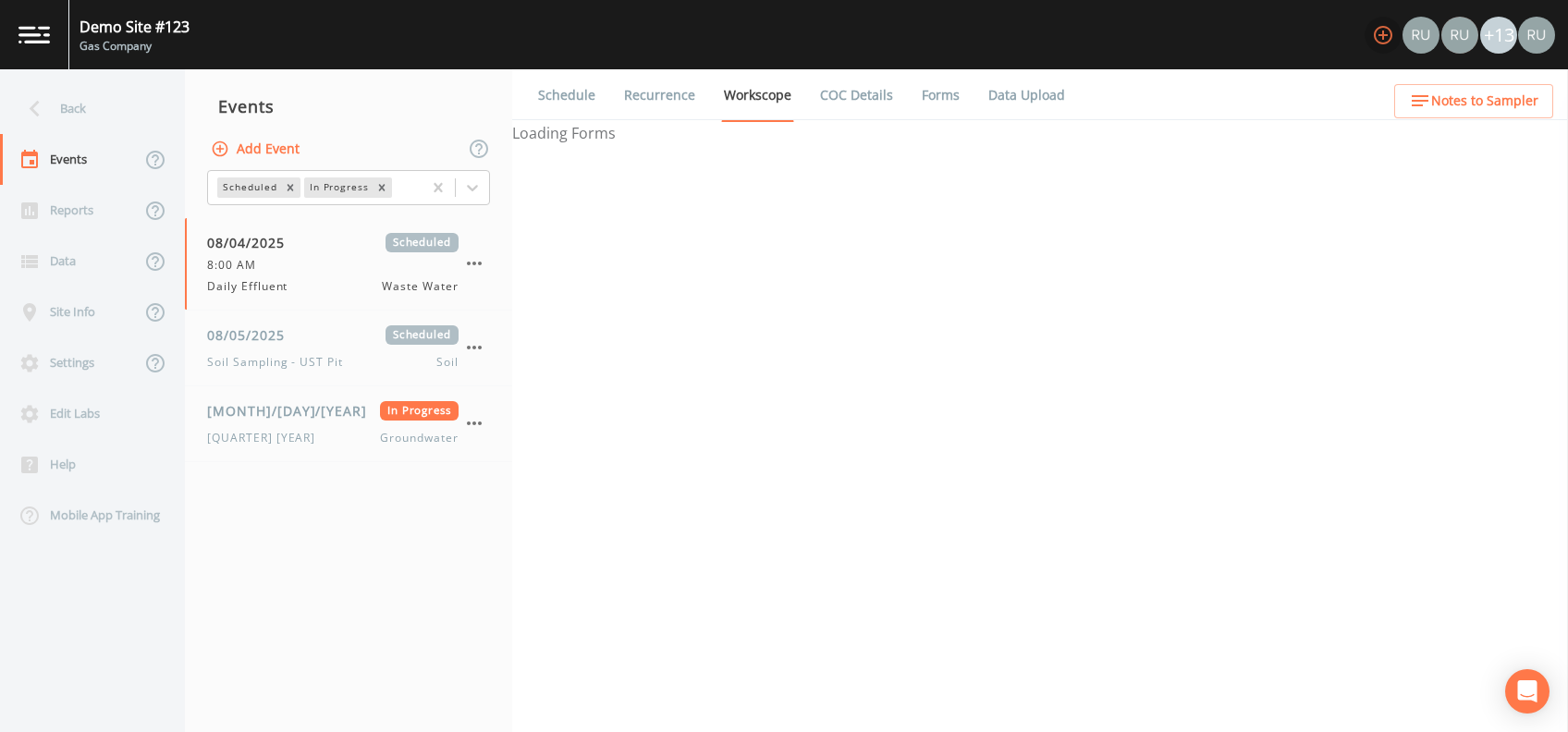 click 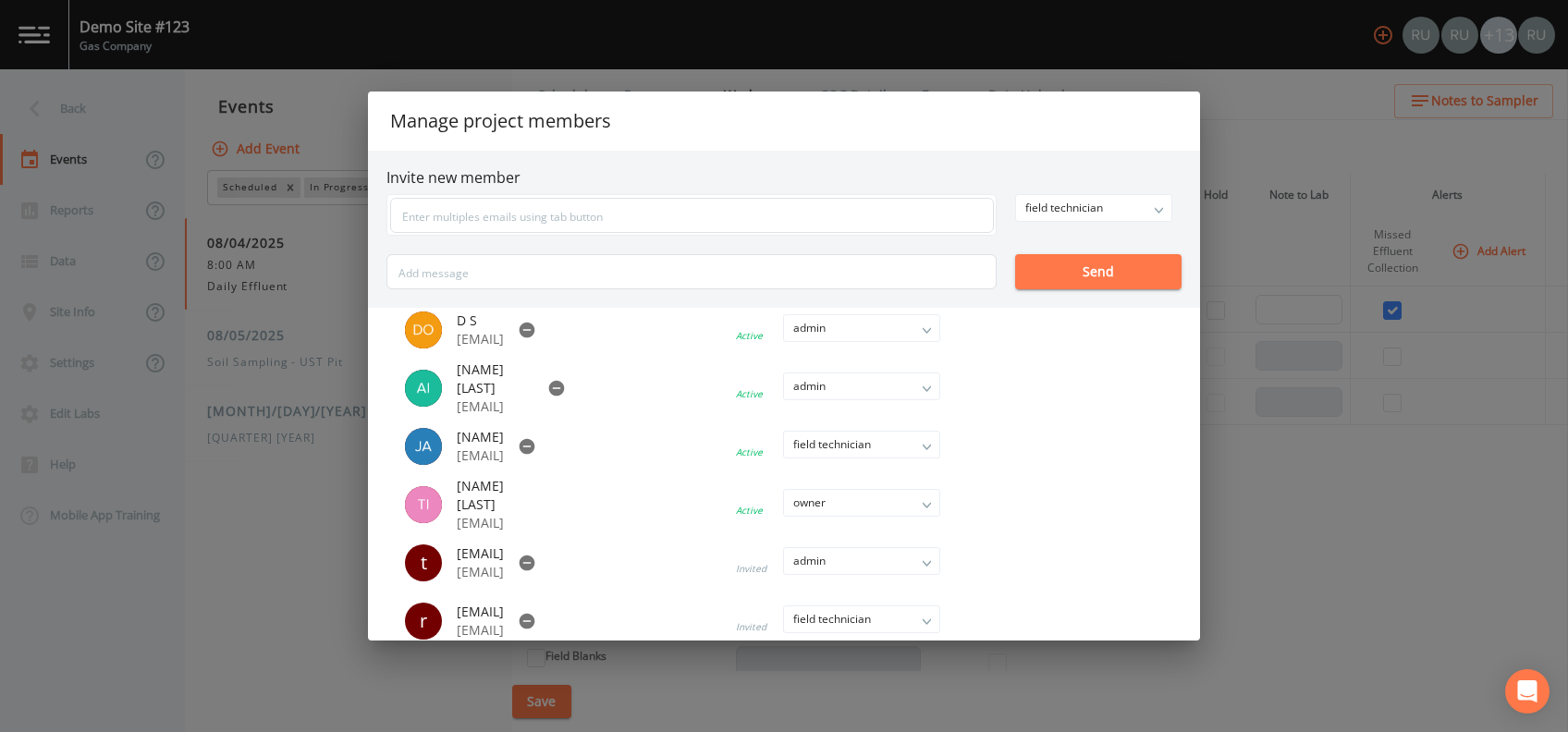 scroll, scrollTop: 0, scrollLeft: 0, axis: both 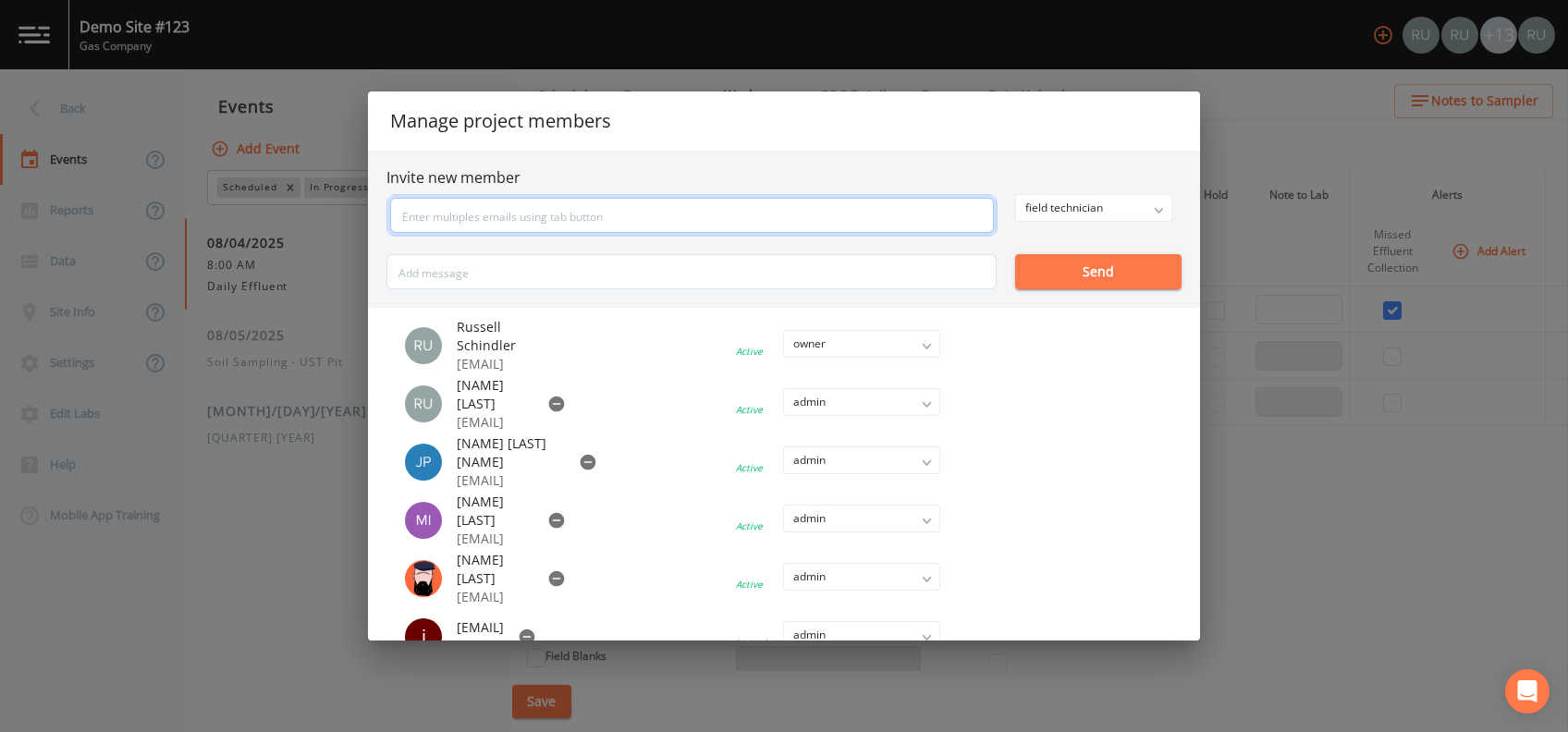 click at bounding box center [692, 215] 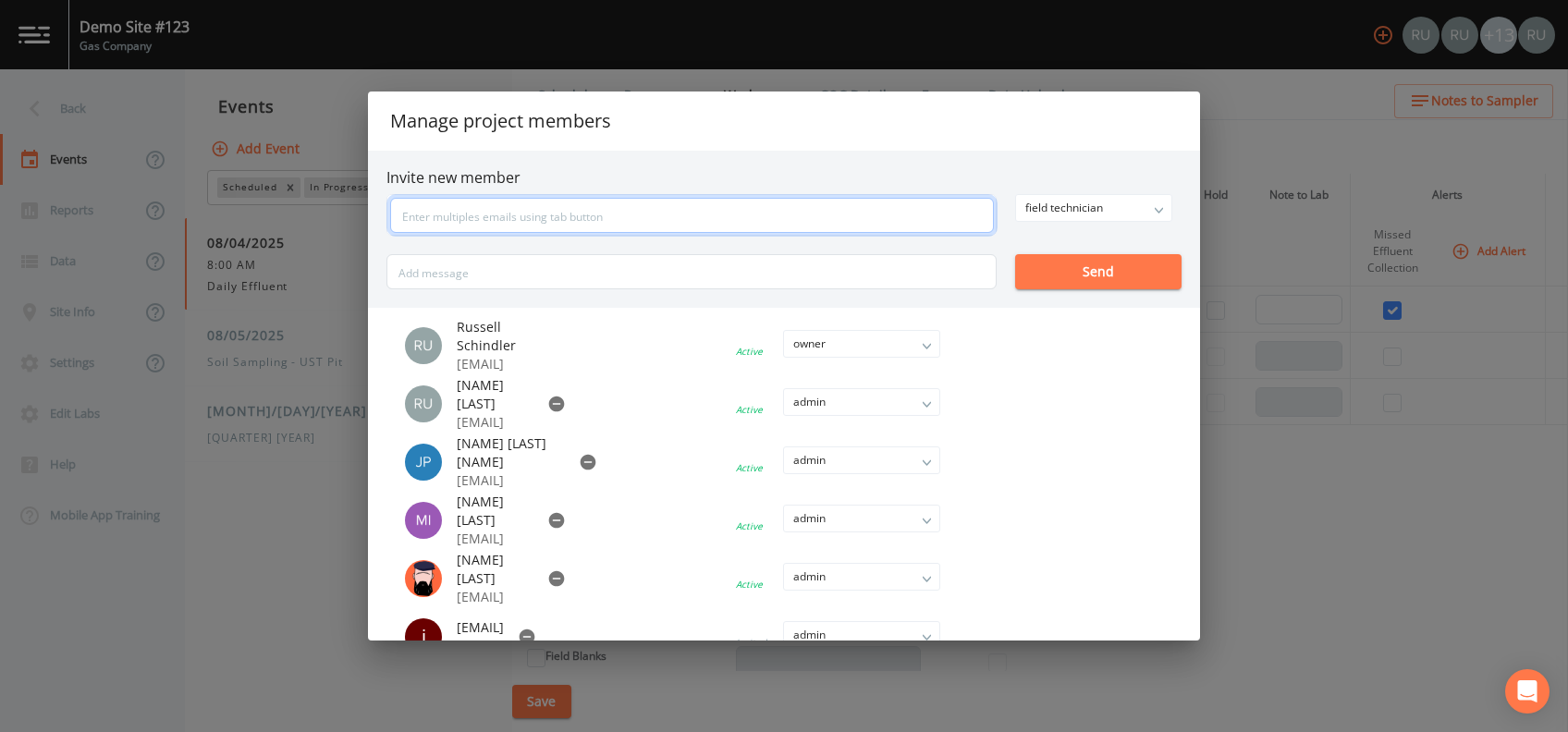 drag, startPoint x: 530, startPoint y: 208, endPoint x: 484, endPoint y: 217, distance: 46.87 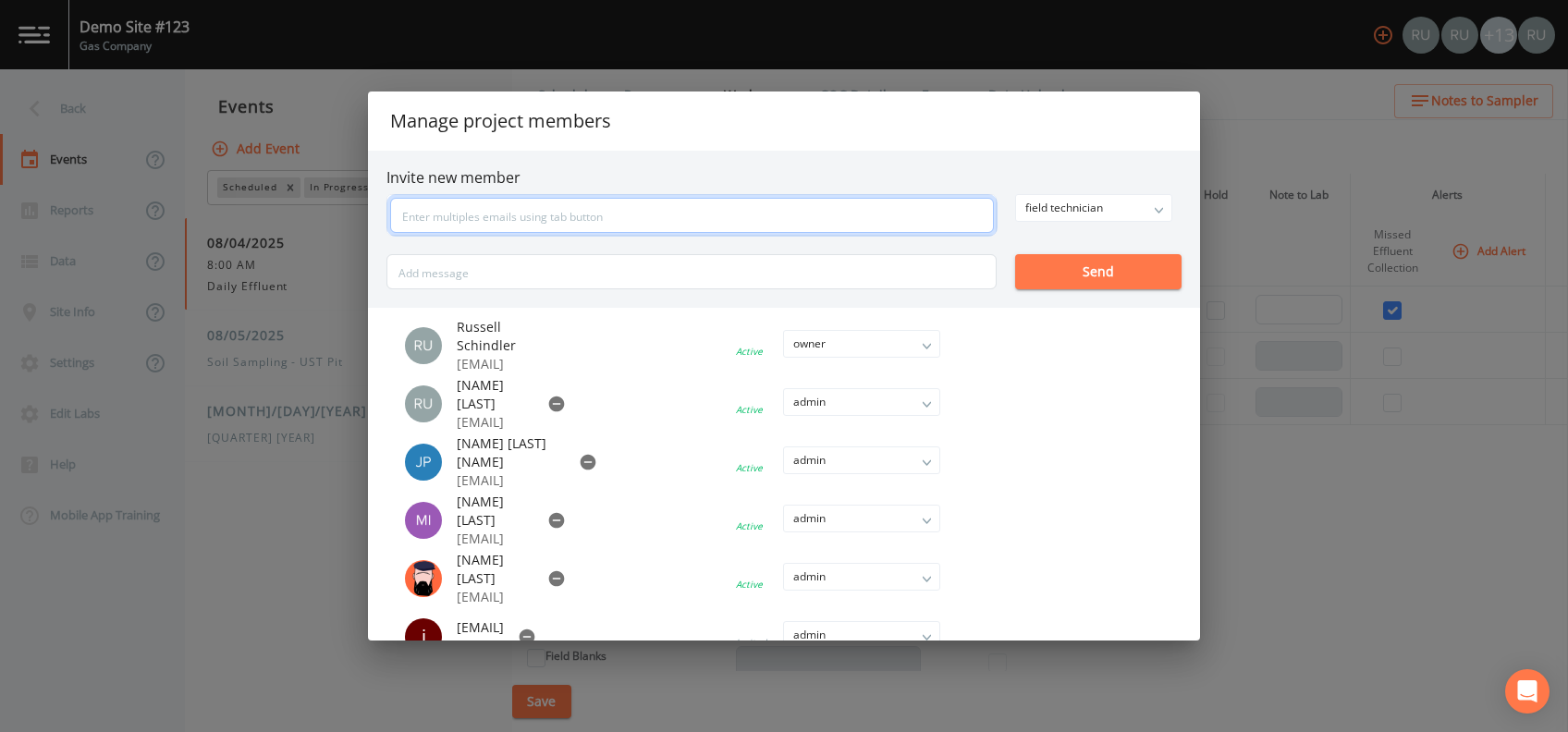 paste on "gollanai@msu.edu" 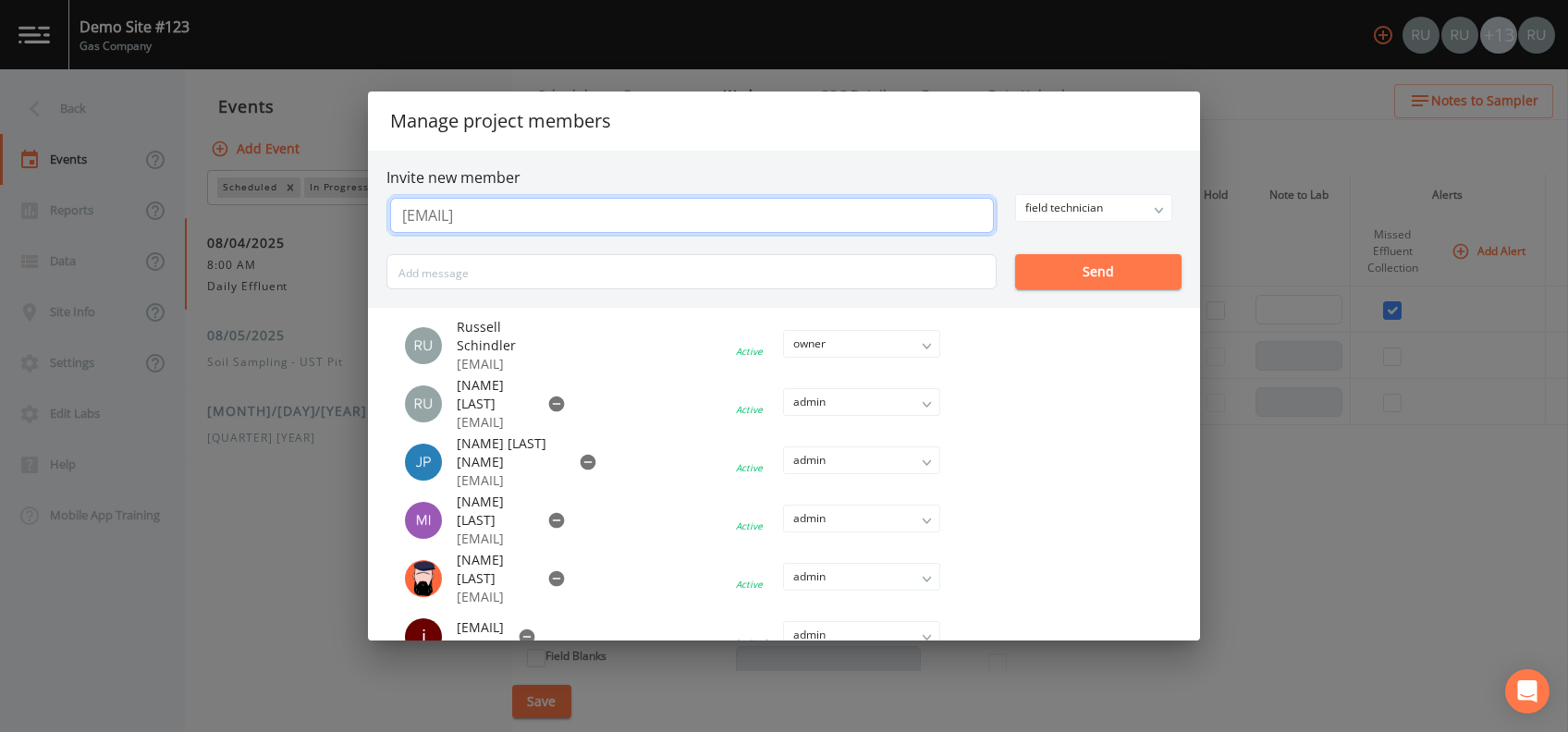 type on "gollanai@msu.edu" 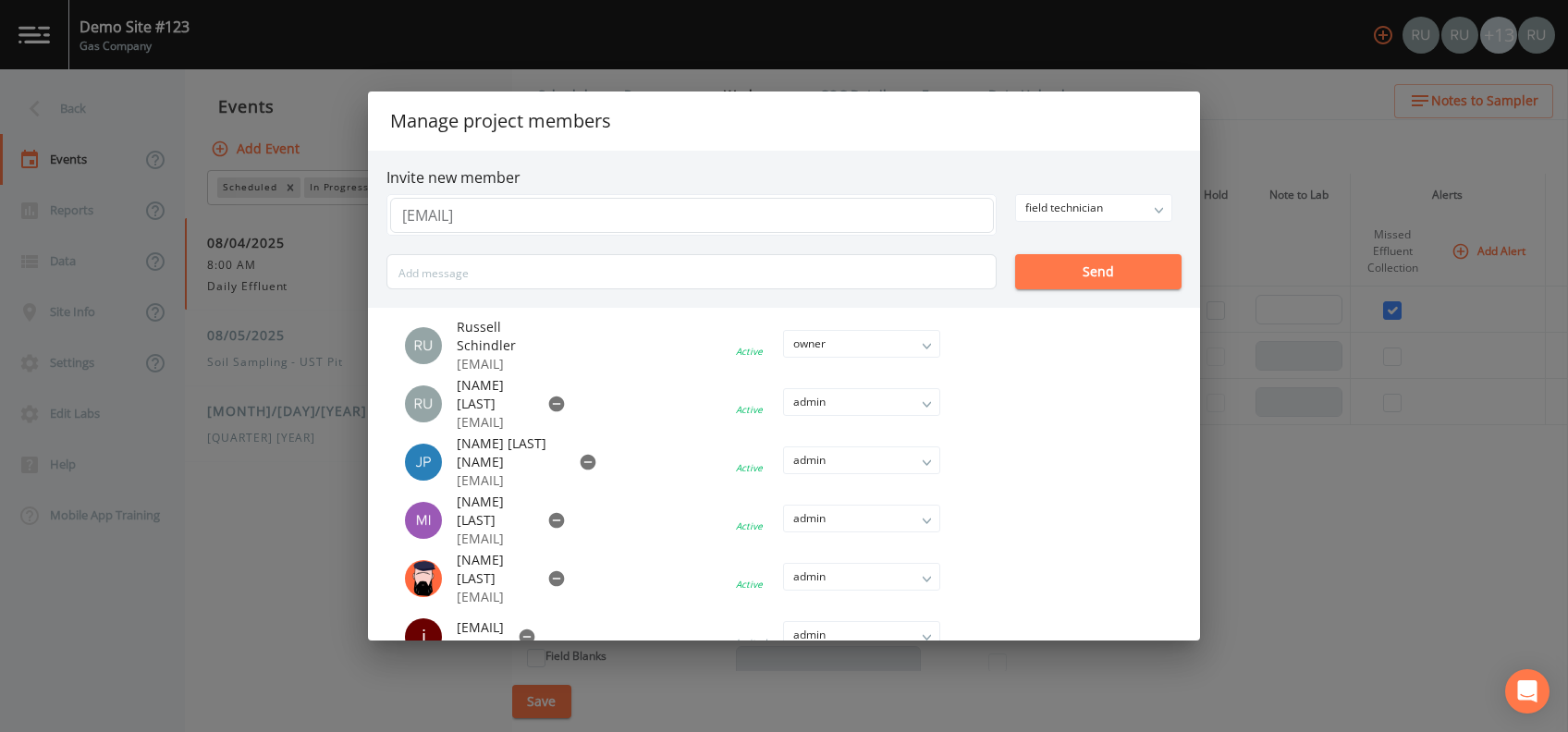 type 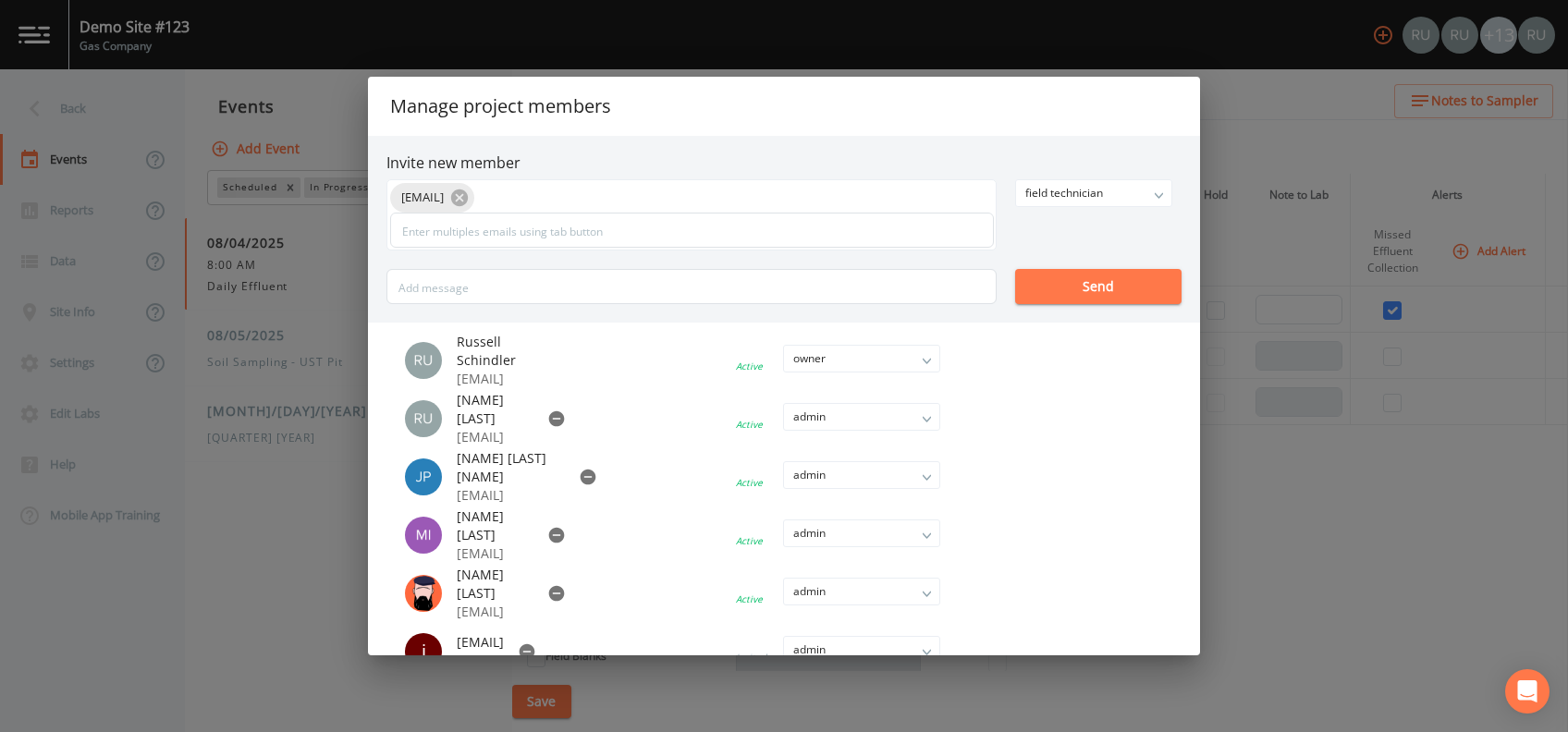 click on "gollanai@msu.edu field technician owner admin field technician Send" at bounding box center (784, 241) 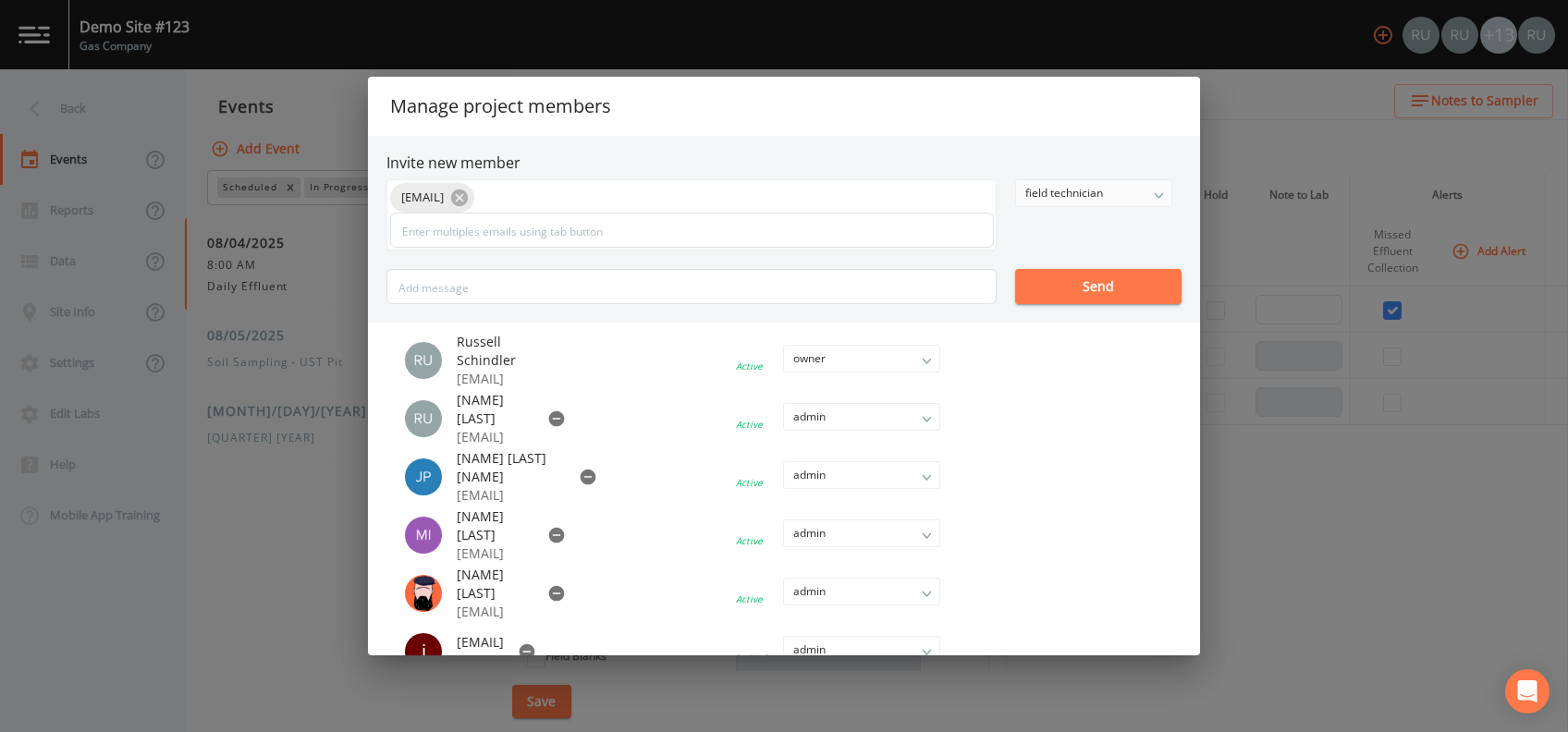 click on "field technician" at bounding box center (1094, 193) 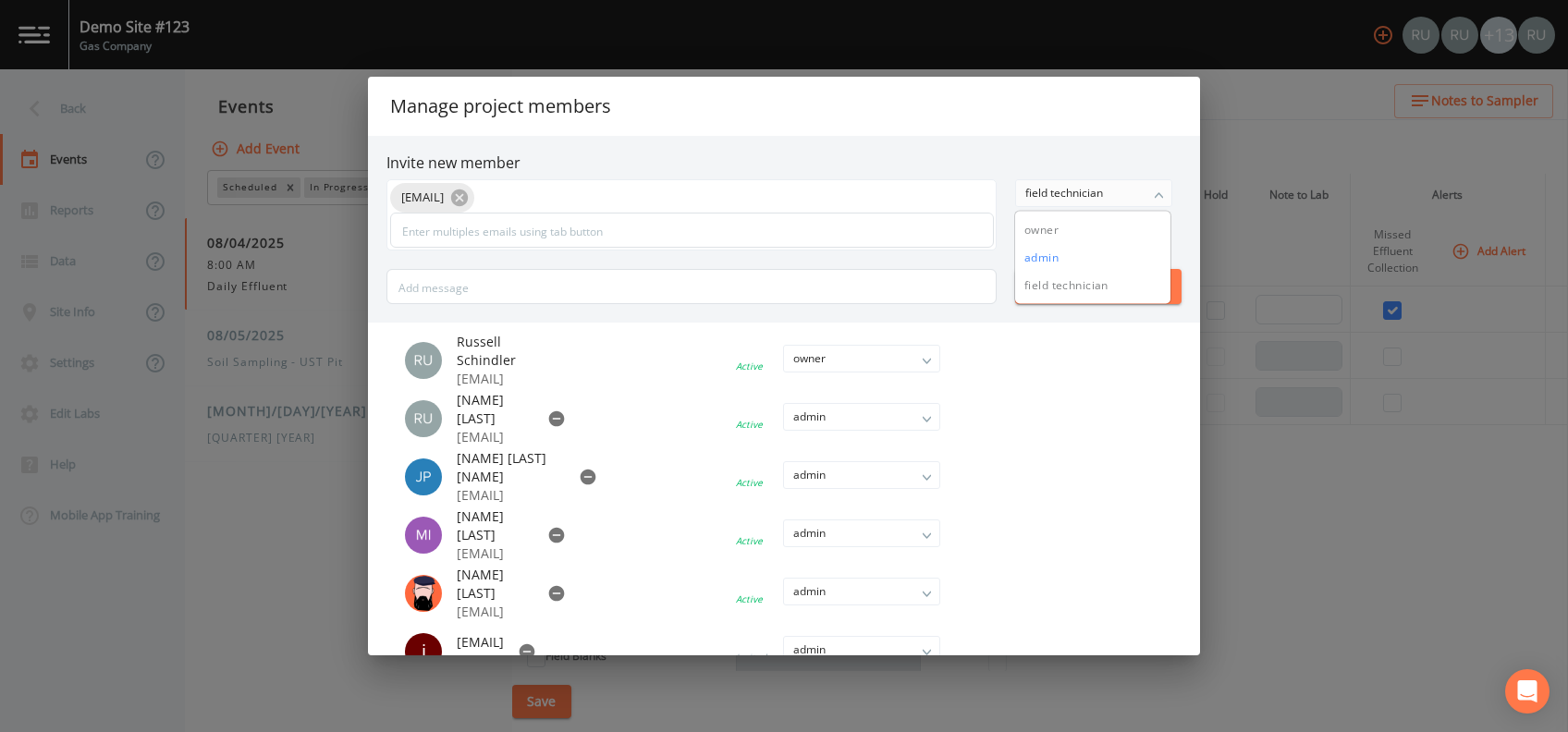click on "admin" at bounding box center (1093, 258) 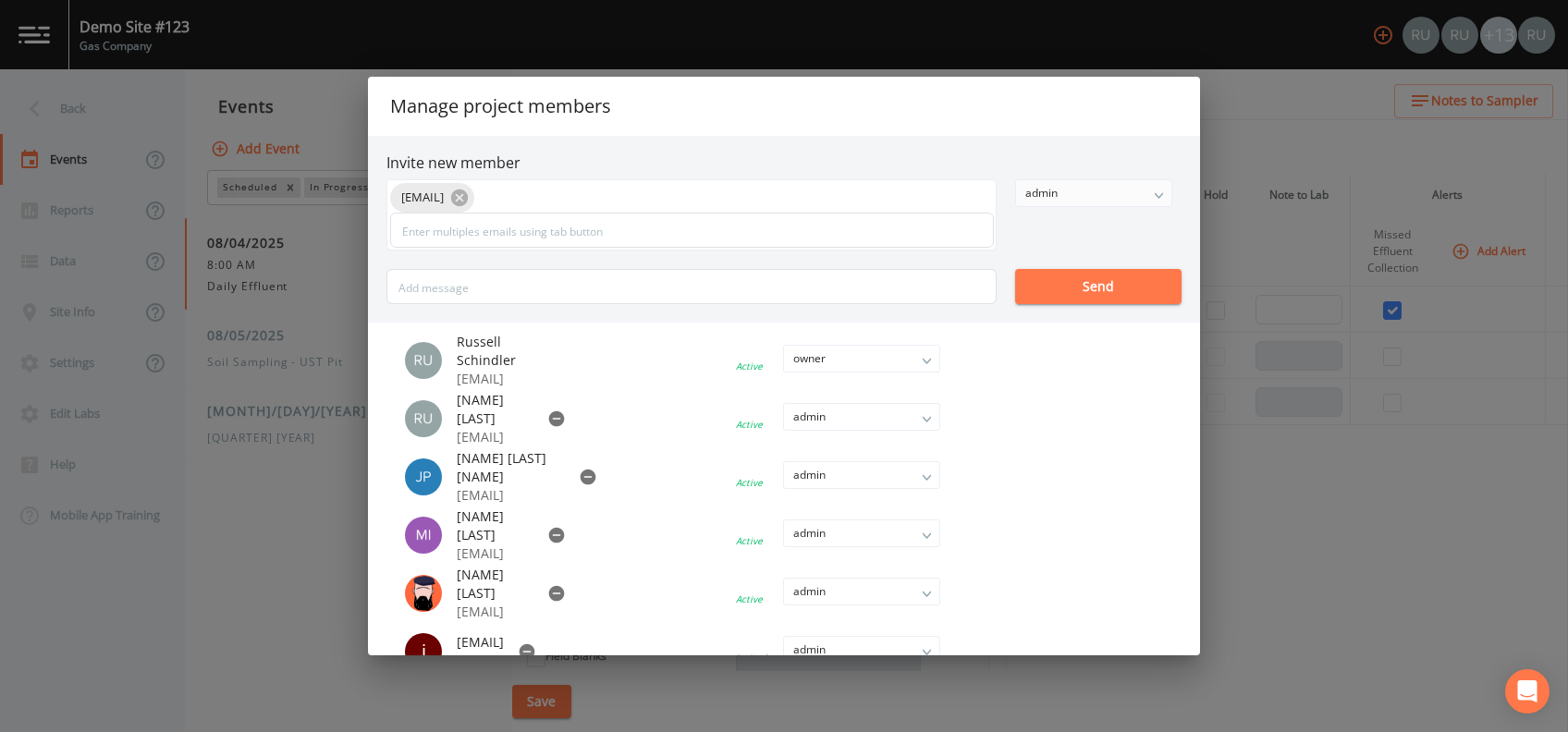 click on "Send" at bounding box center (1098, 287) 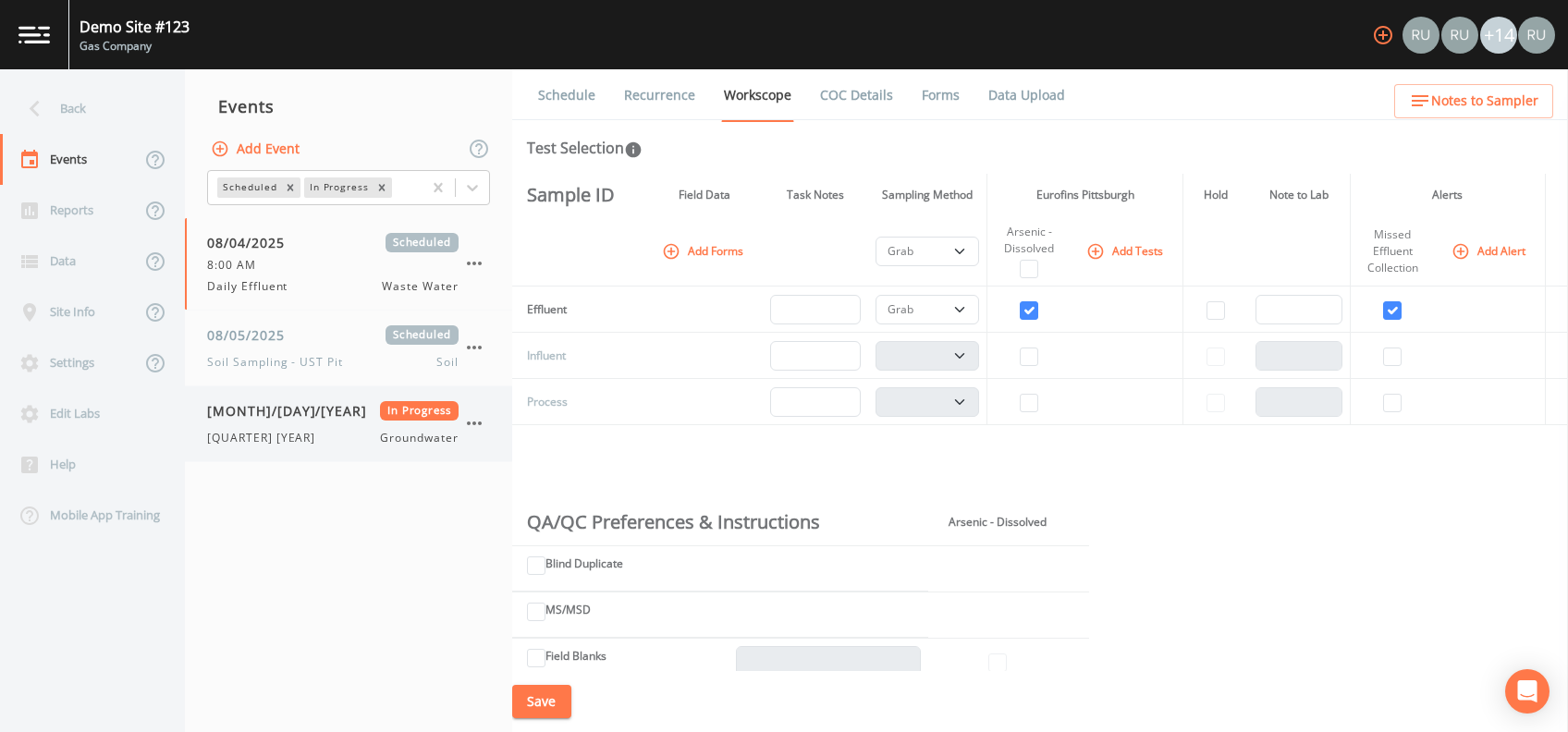 click on "08/11/2025" at bounding box center (293, 410) 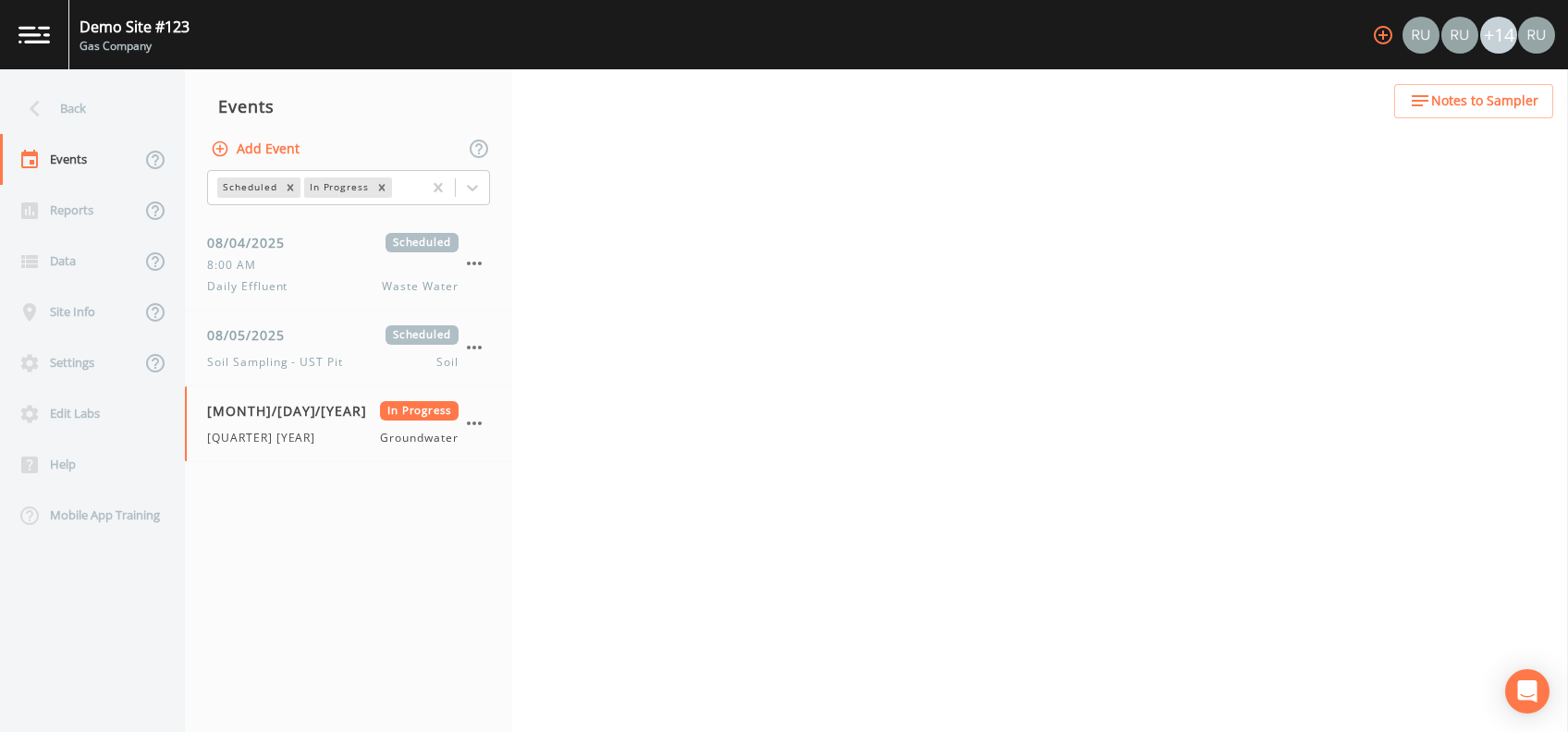 select on "4f082be6-97a7-4f70-a81f-c26a4e896ad7" 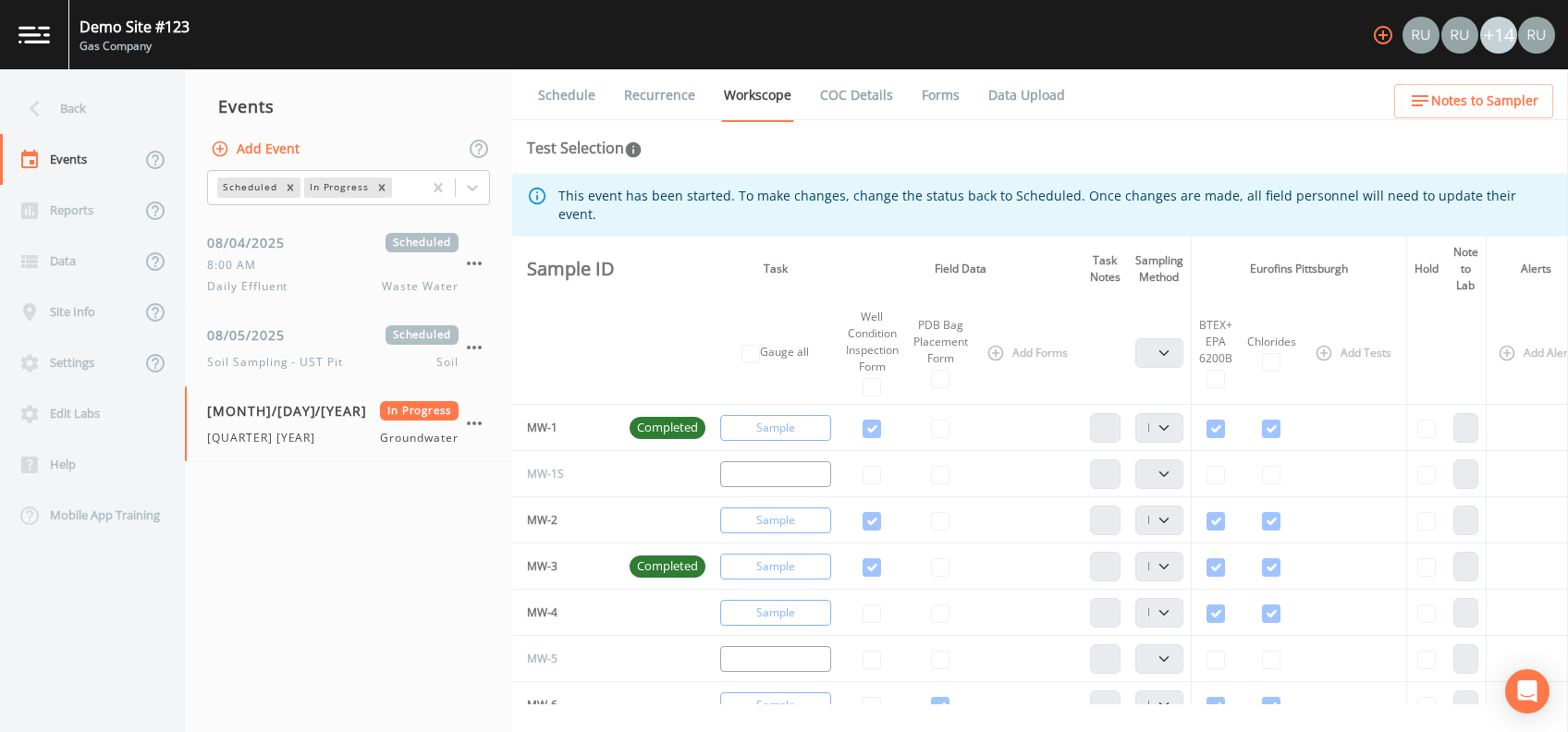 click on "Data Upload" at bounding box center [1026, 95] 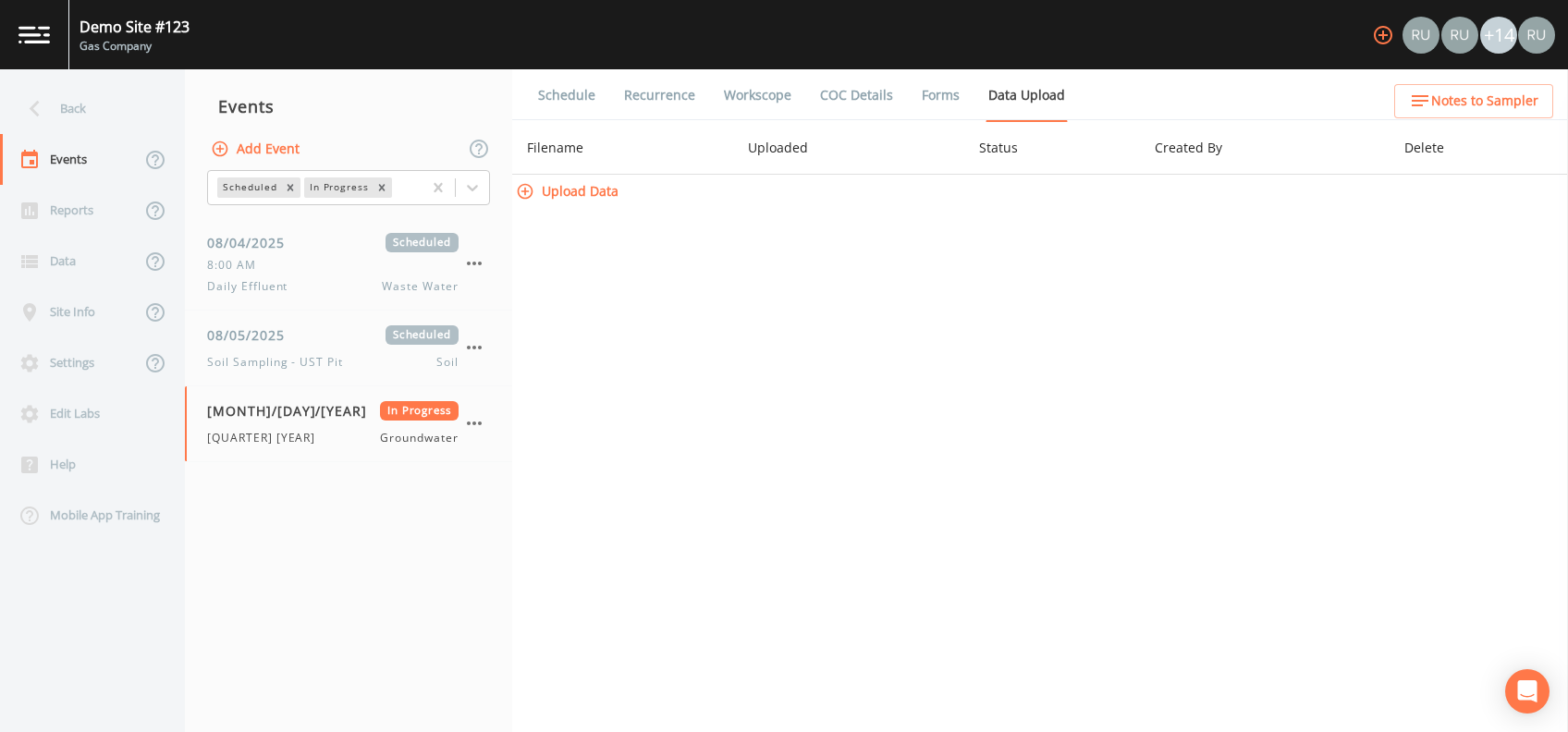 click on "Forms" at bounding box center (940, 95) 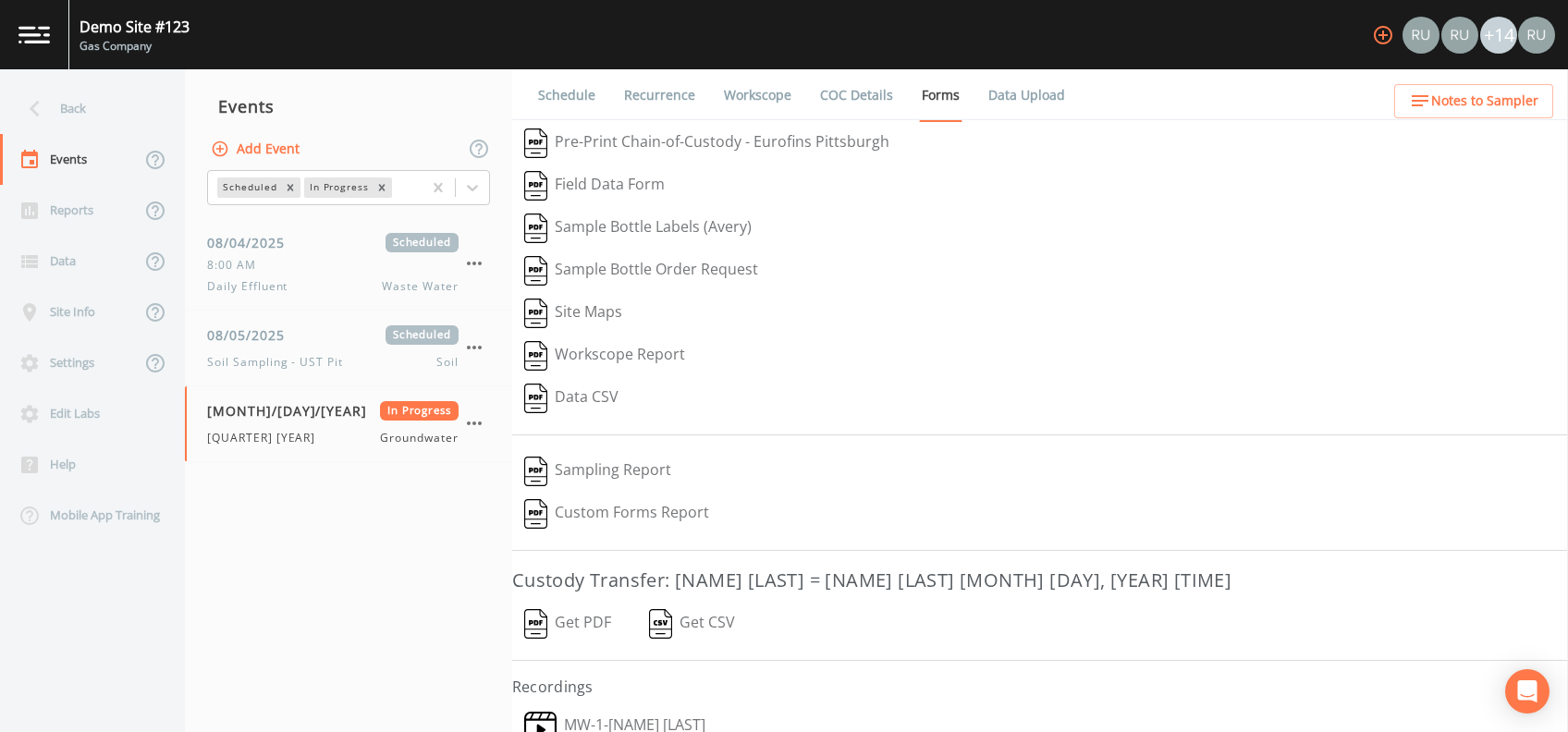 scroll, scrollTop: 55, scrollLeft: 0, axis: vertical 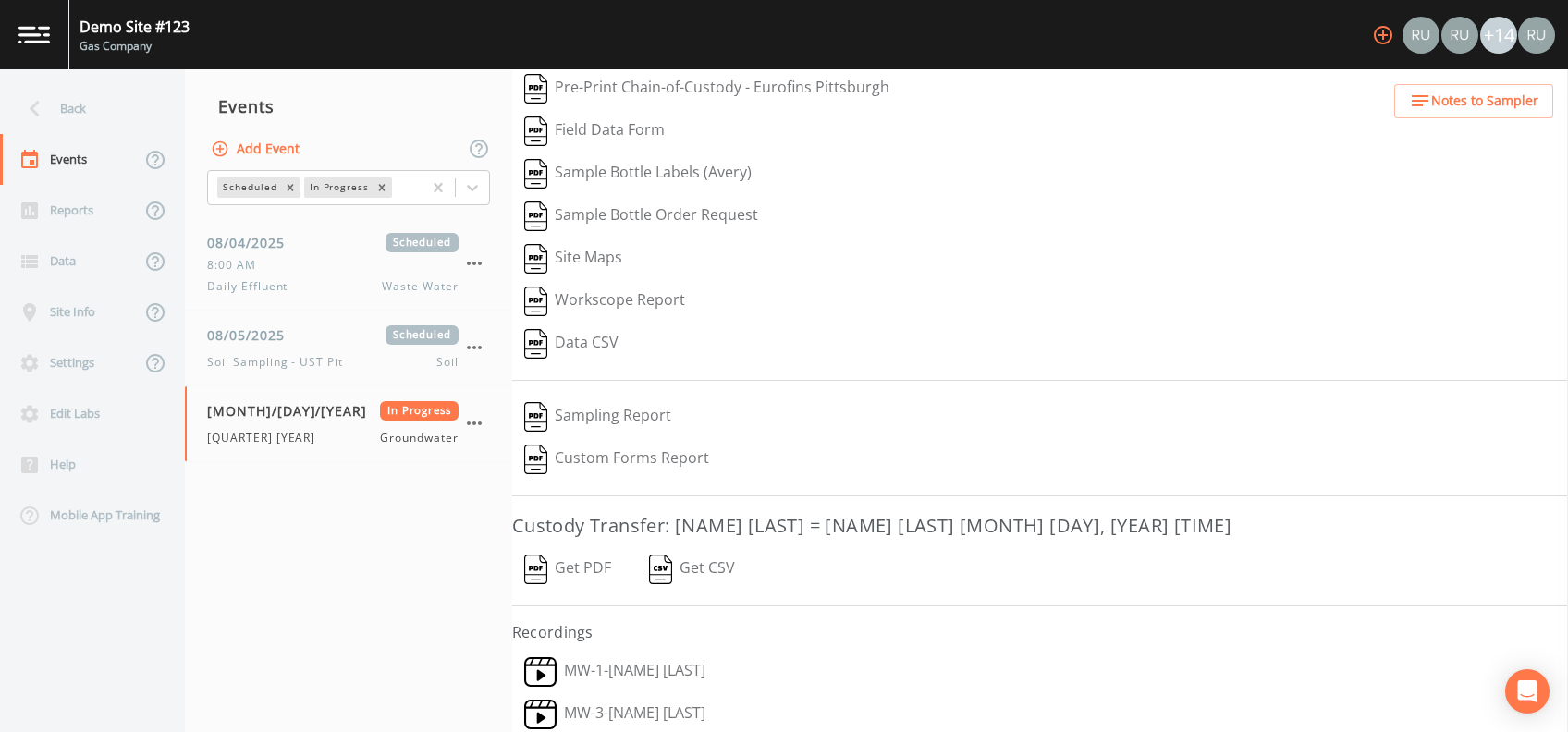 click on "MW-1  -  Russell  Schindler" at bounding box center (615, 672) 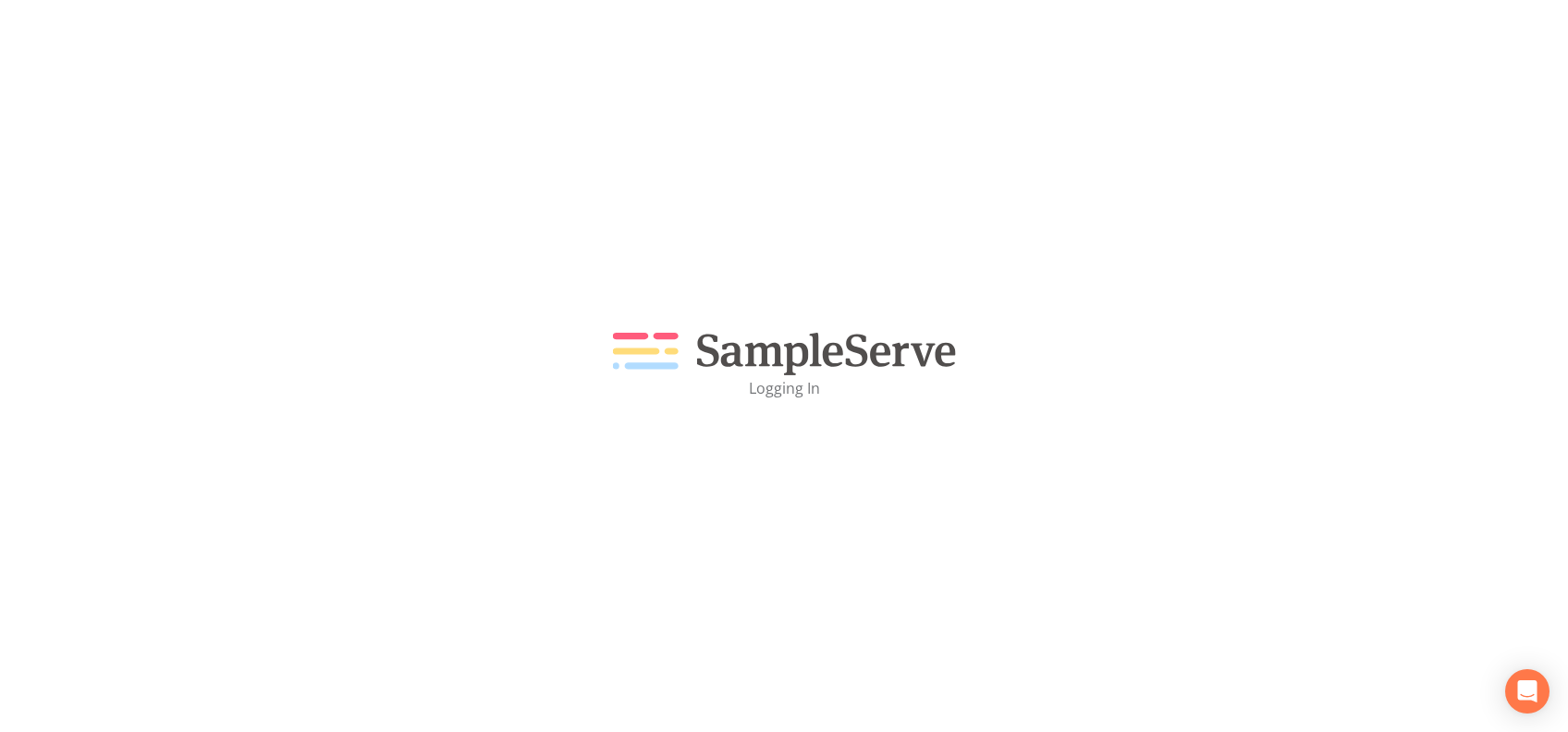 scroll, scrollTop: 0, scrollLeft: 0, axis: both 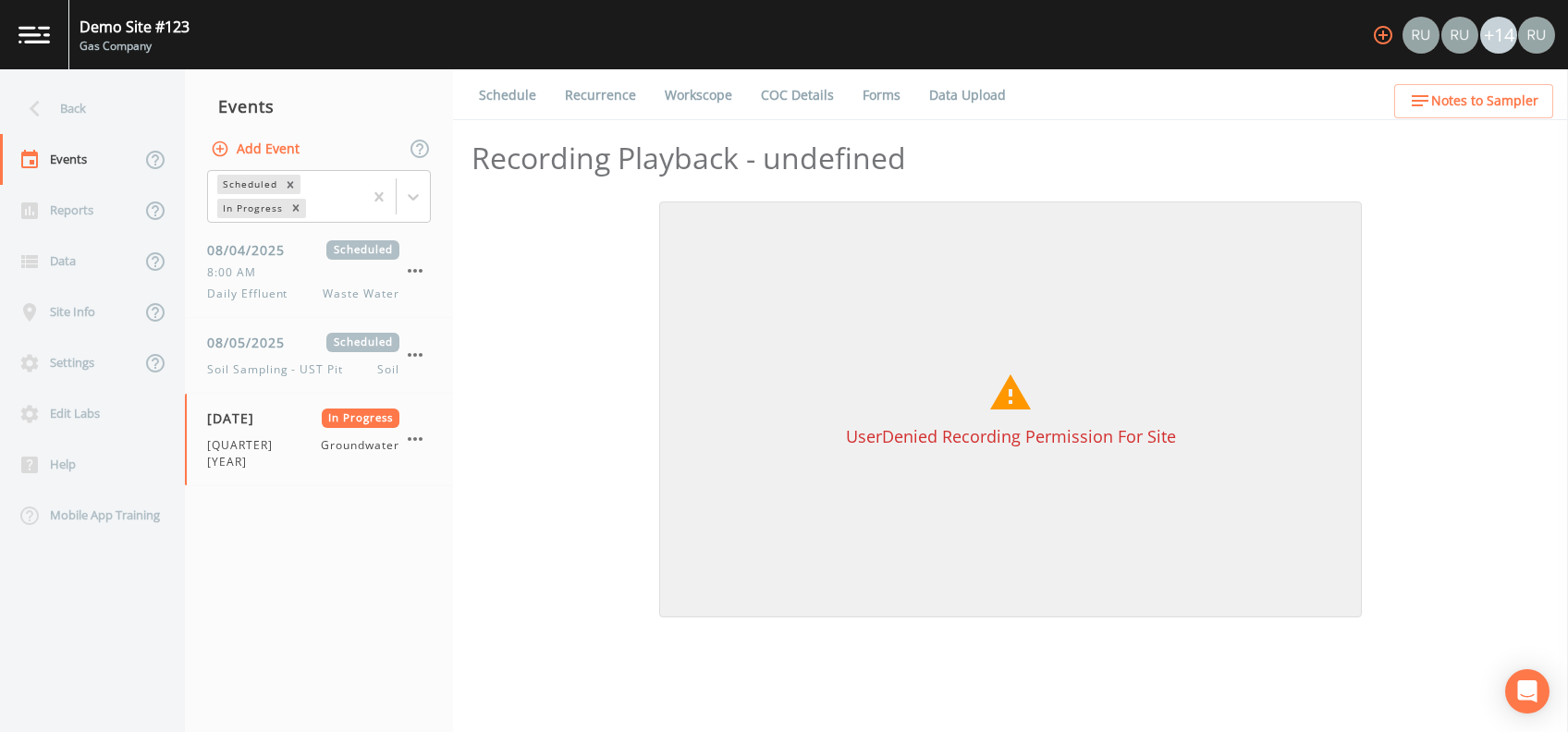 select on "1" 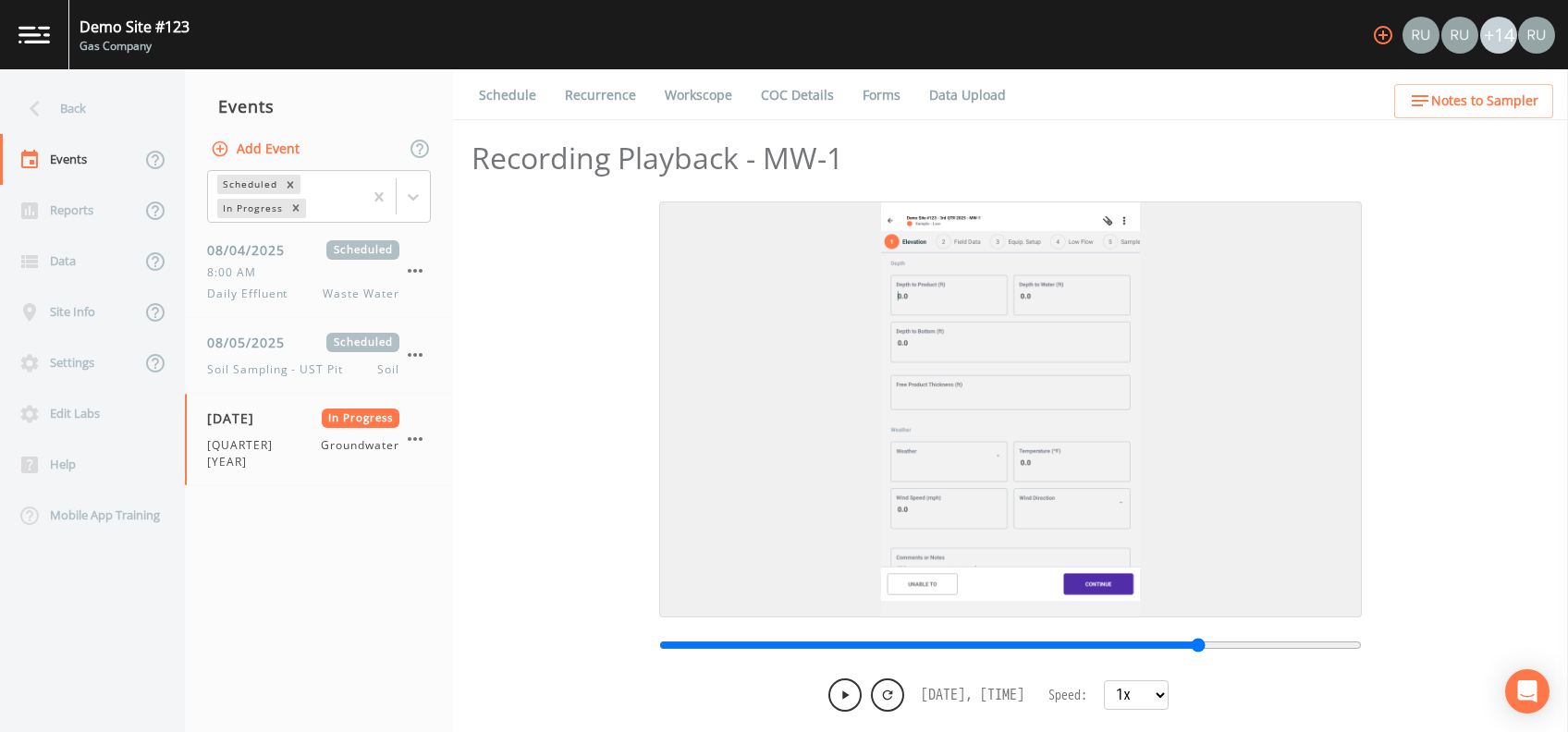 click at bounding box center [1011, 645] 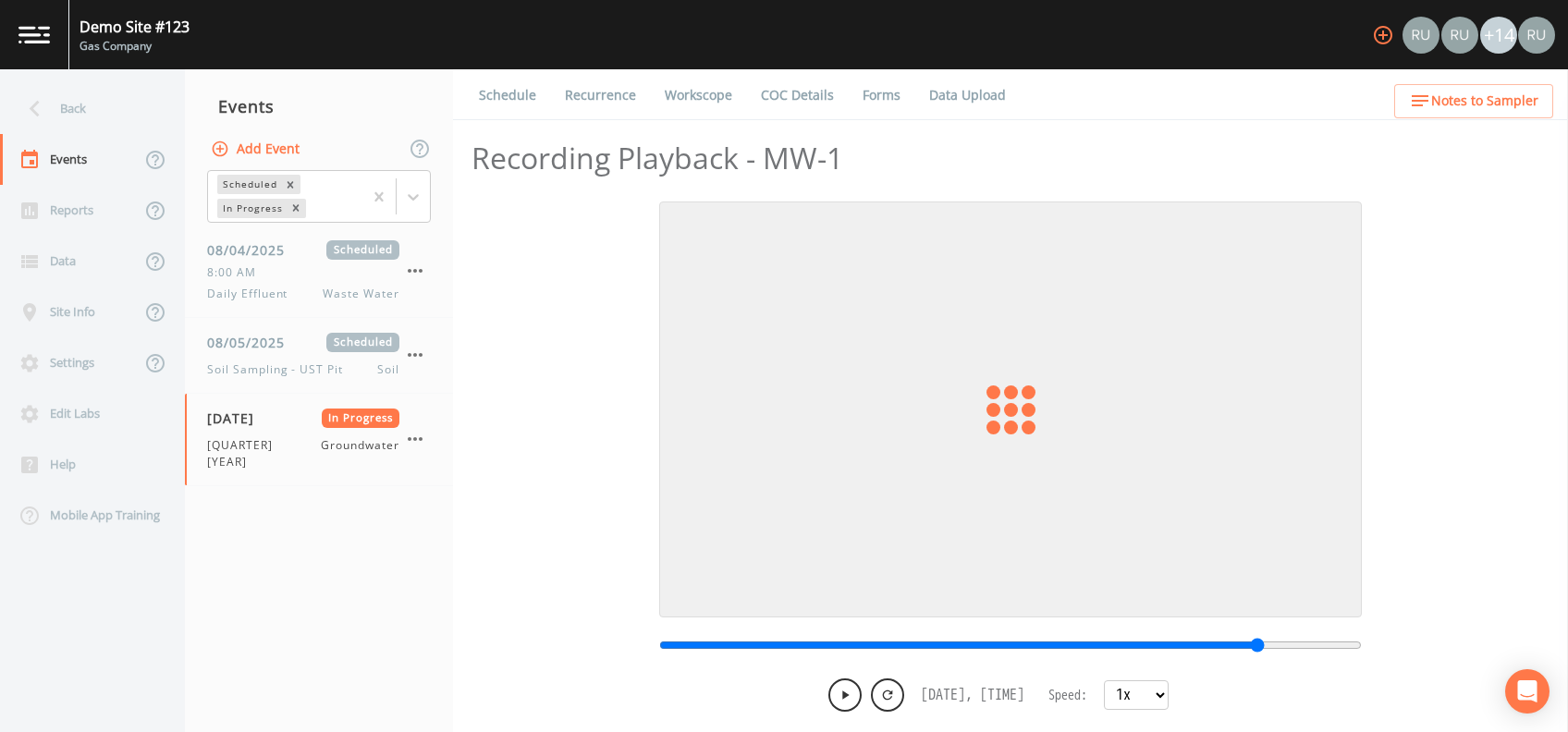 click at bounding box center [1011, 645] 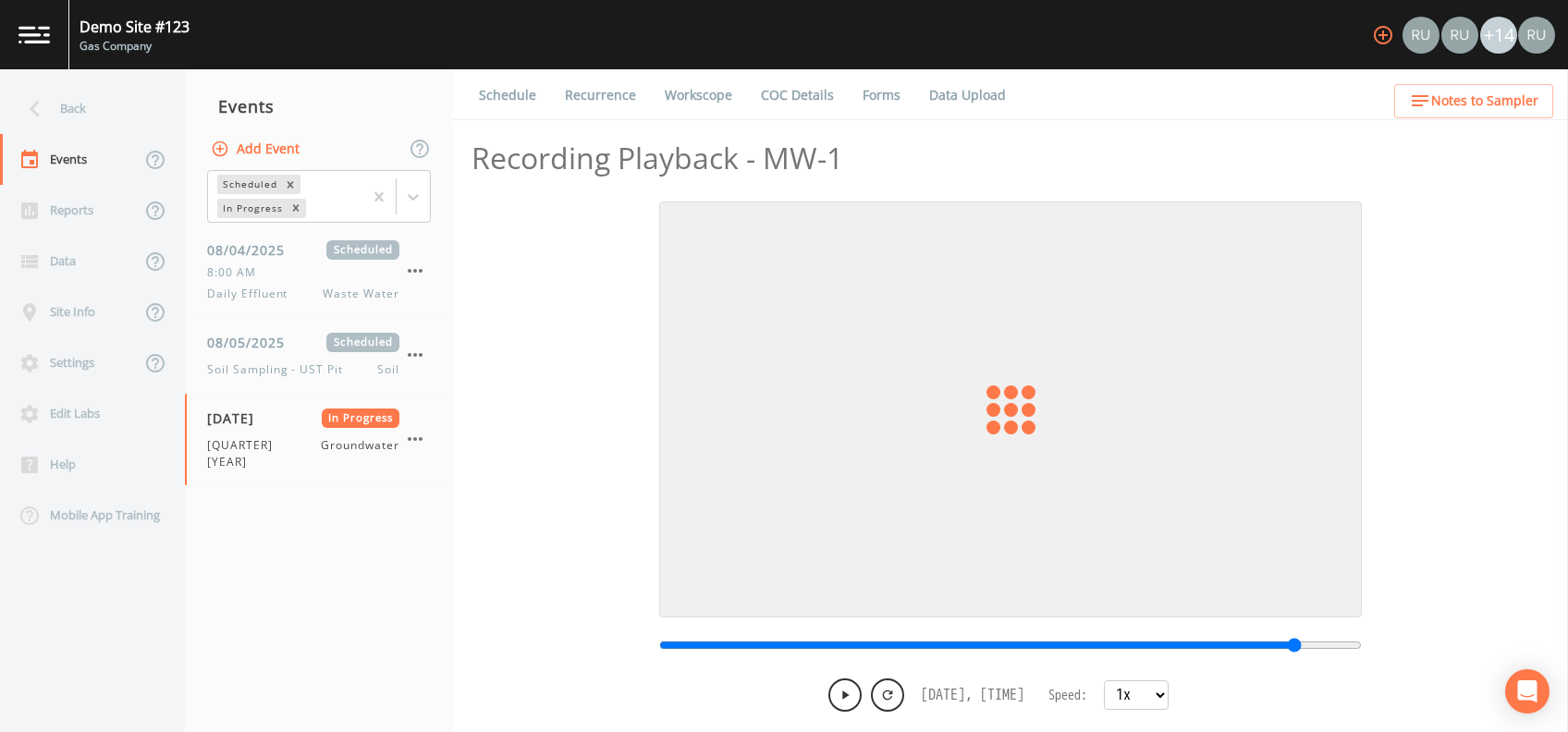 drag, startPoint x: 1289, startPoint y: 641, endPoint x: 1323, endPoint y: 643, distance: 34.058773 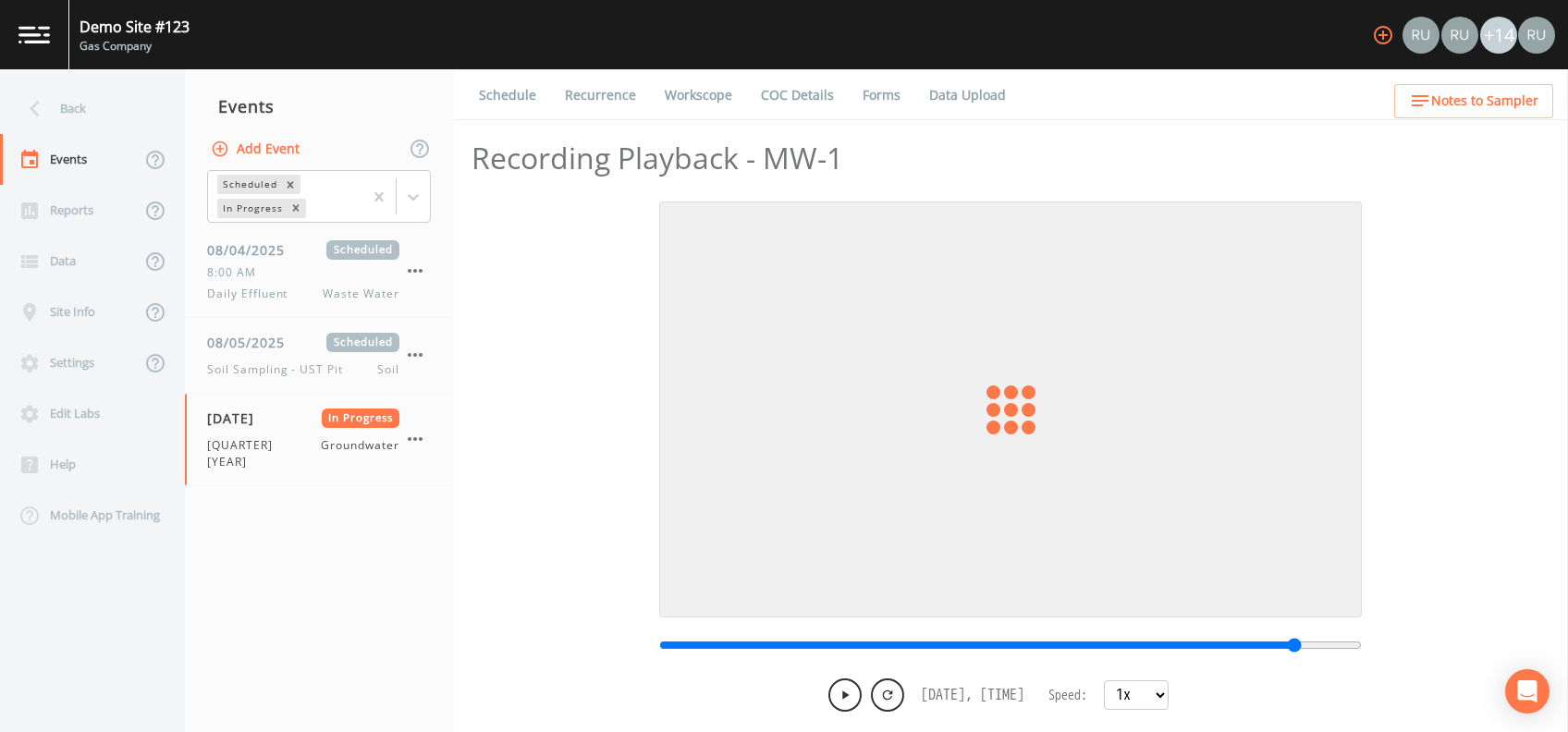 click at bounding box center (1011, 645) 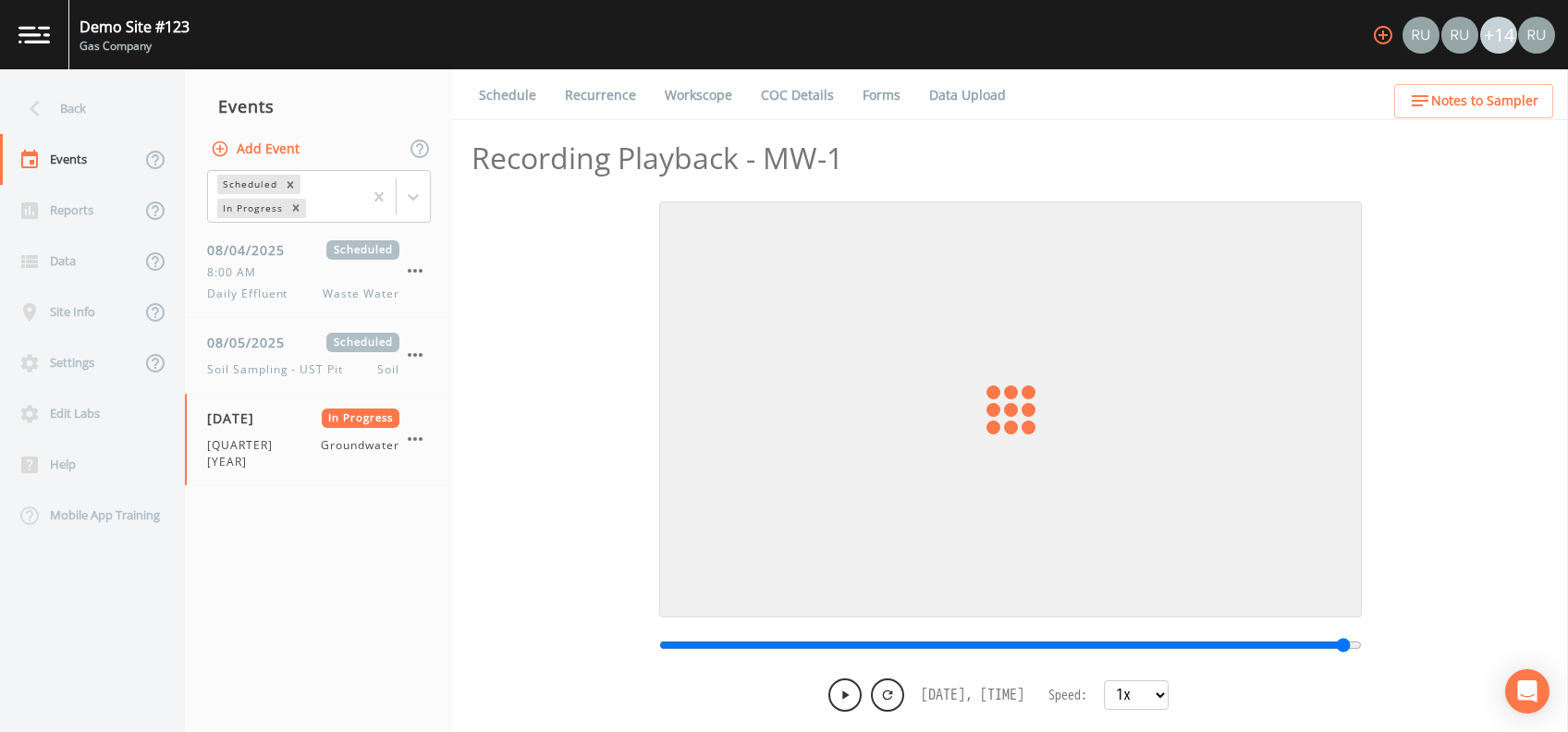 click at bounding box center [1011, 645] 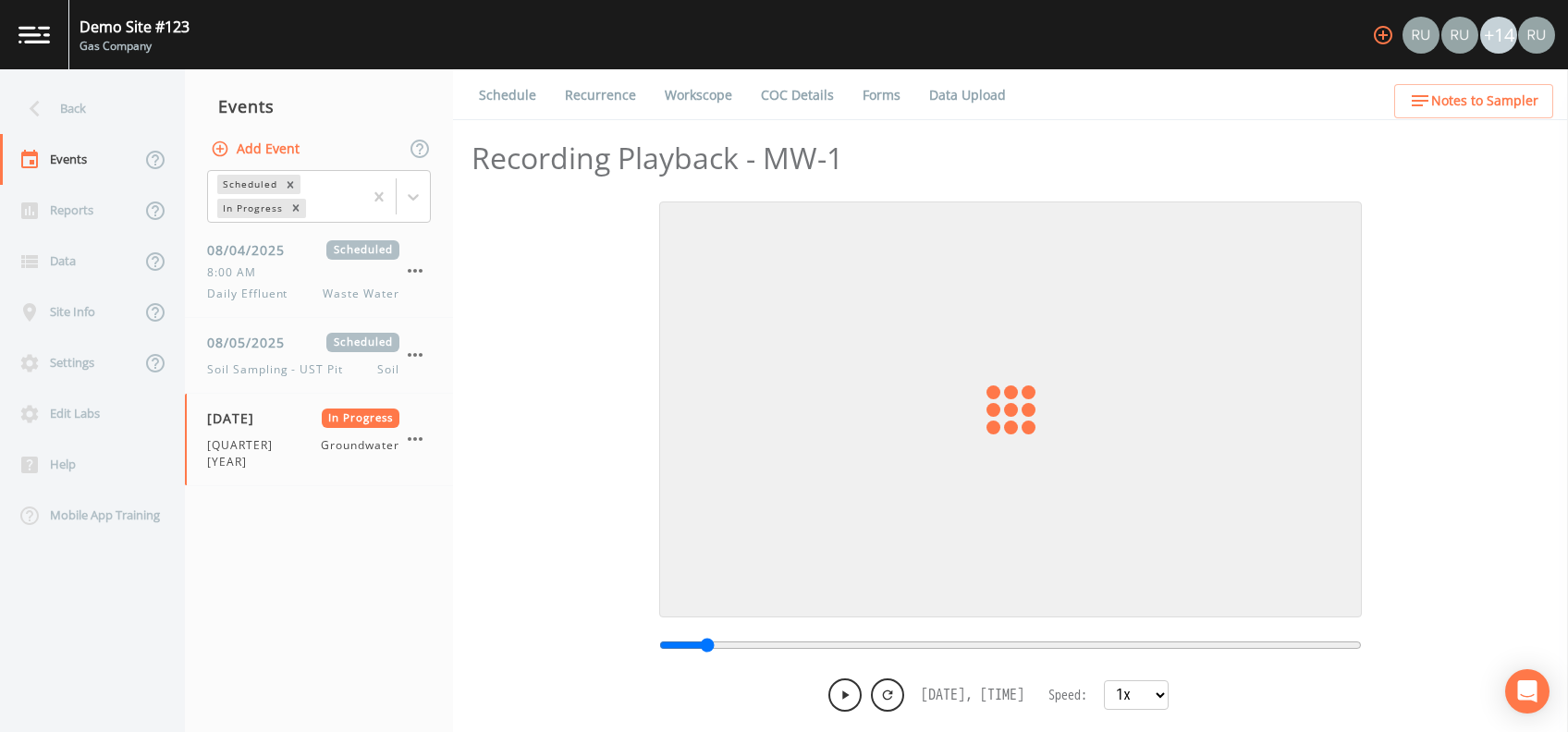 click at bounding box center [1011, 645] 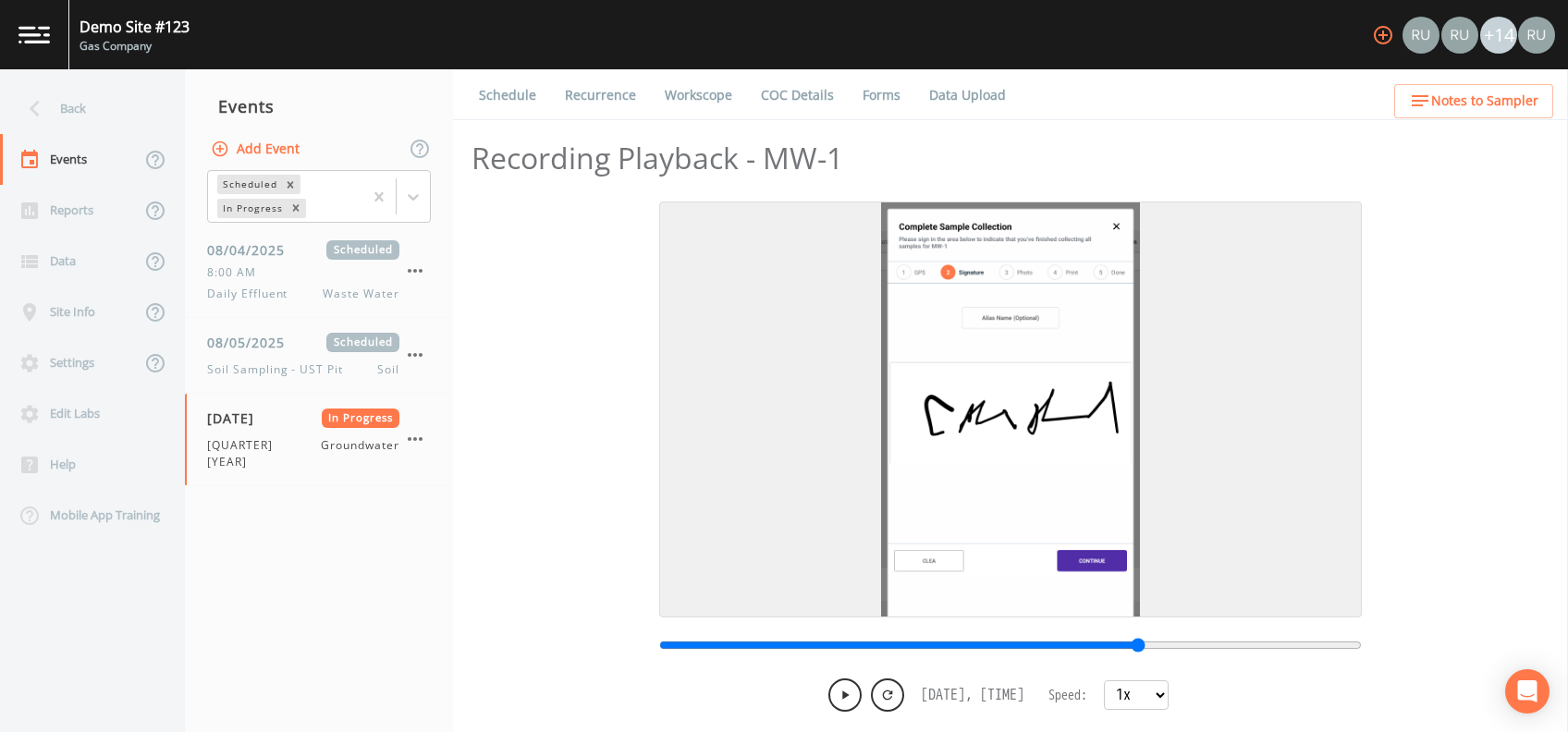 drag, startPoint x: 711, startPoint y: 643, endPoint x: 1133, endPoint y: 642, distance: 422.0012 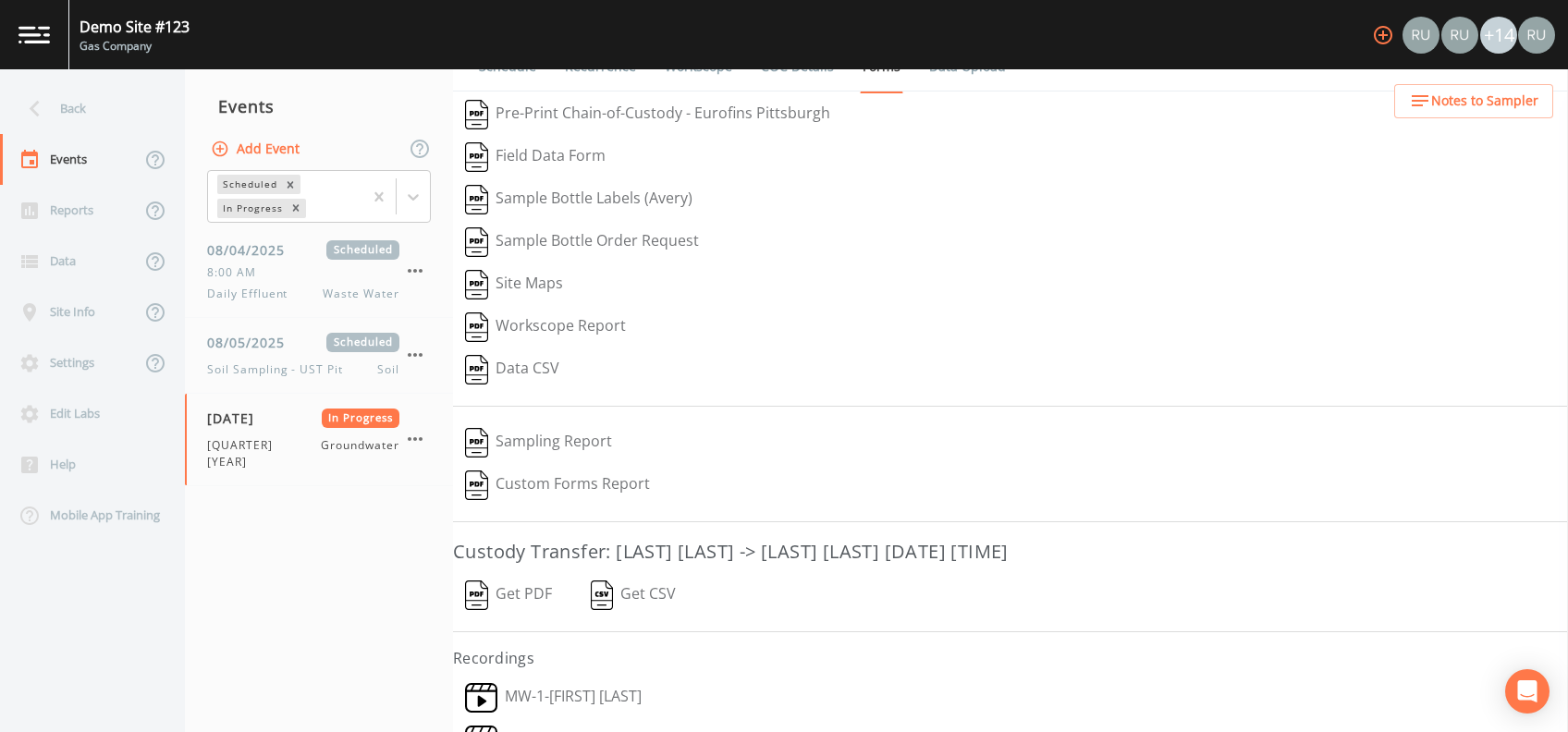 scroll, scrollTop: 55, scrollLeft: 0, axis: vertical 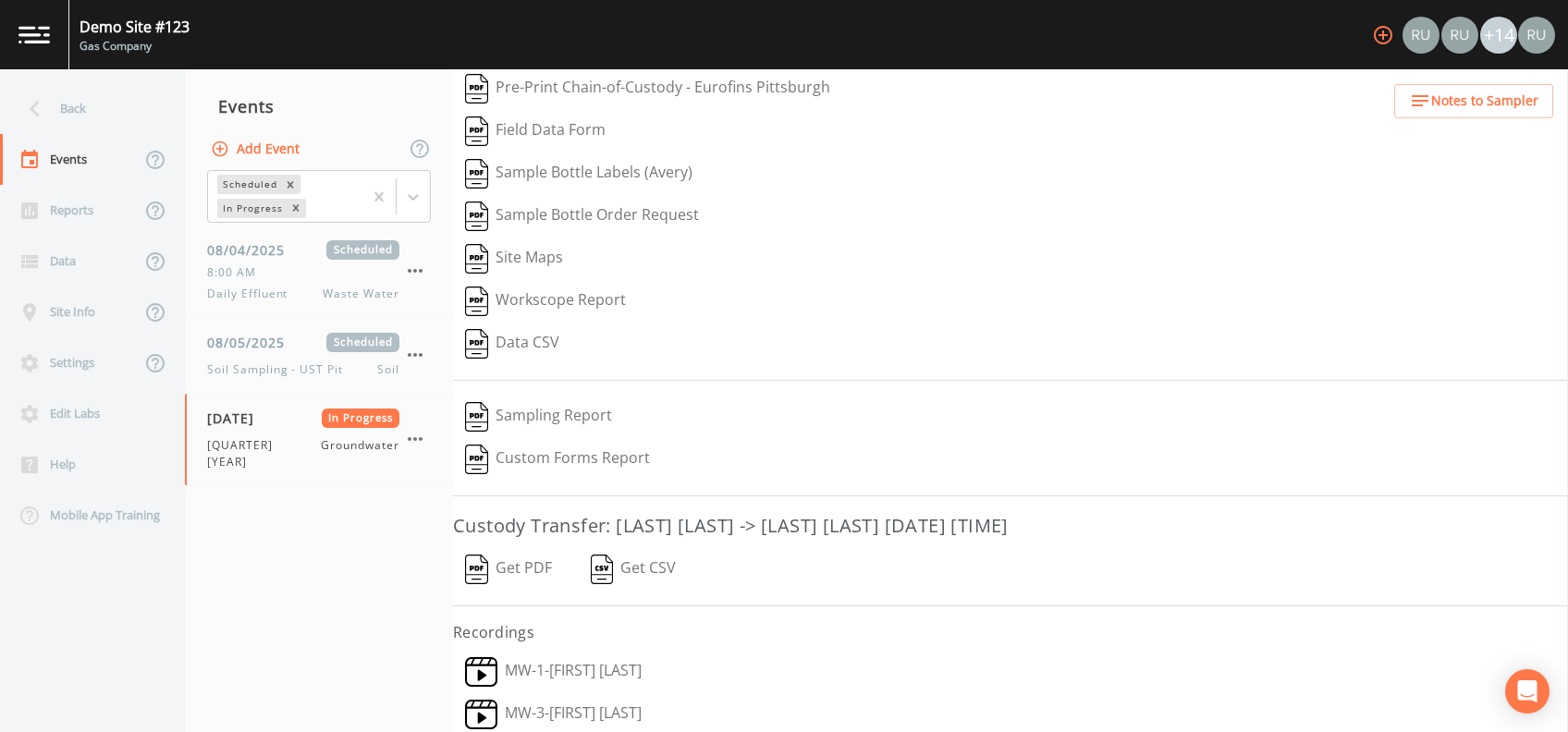 click on "Get PDF" at bounding box center (508, 569) 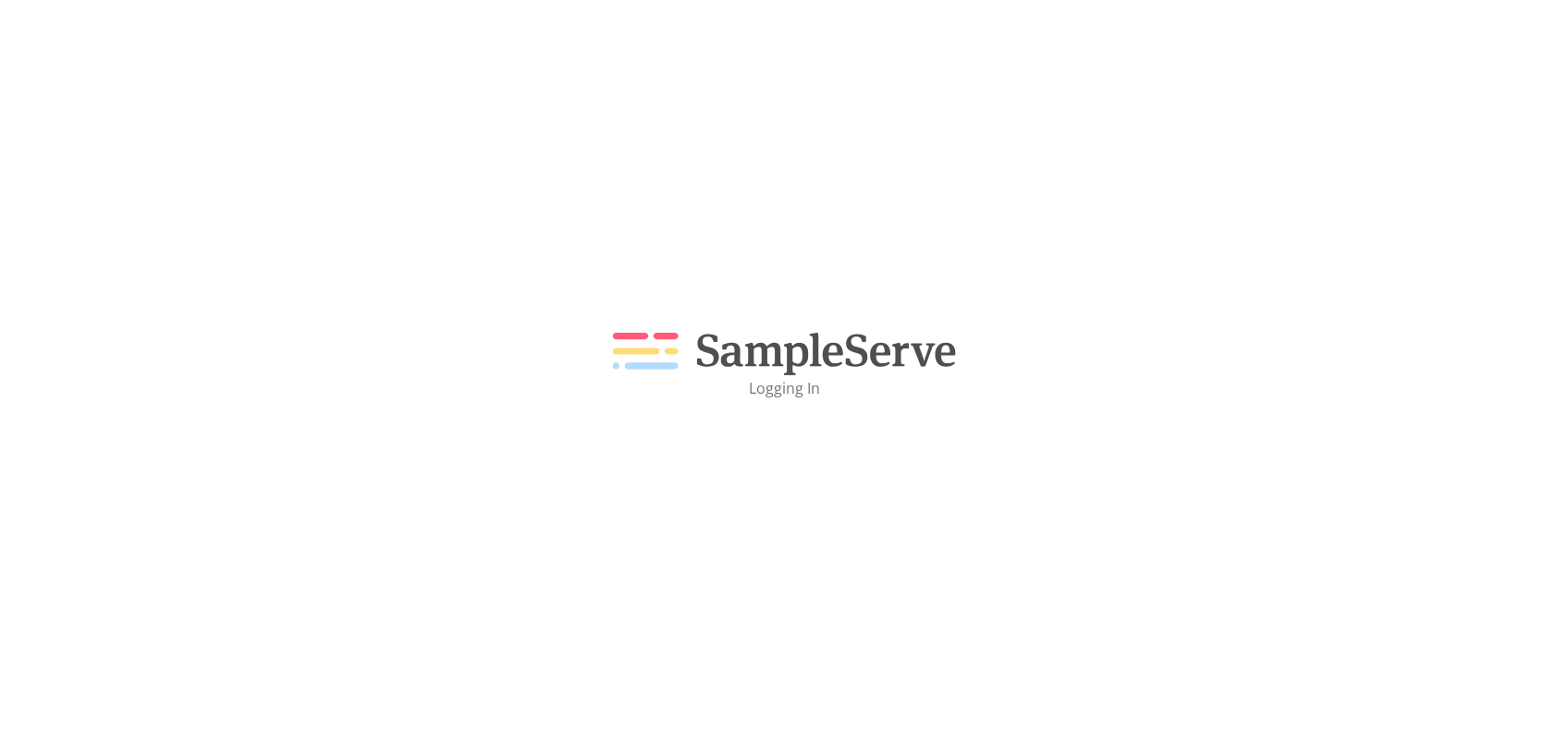 scroll, scrollTop: 0, scrollLeft: 0, axis: both 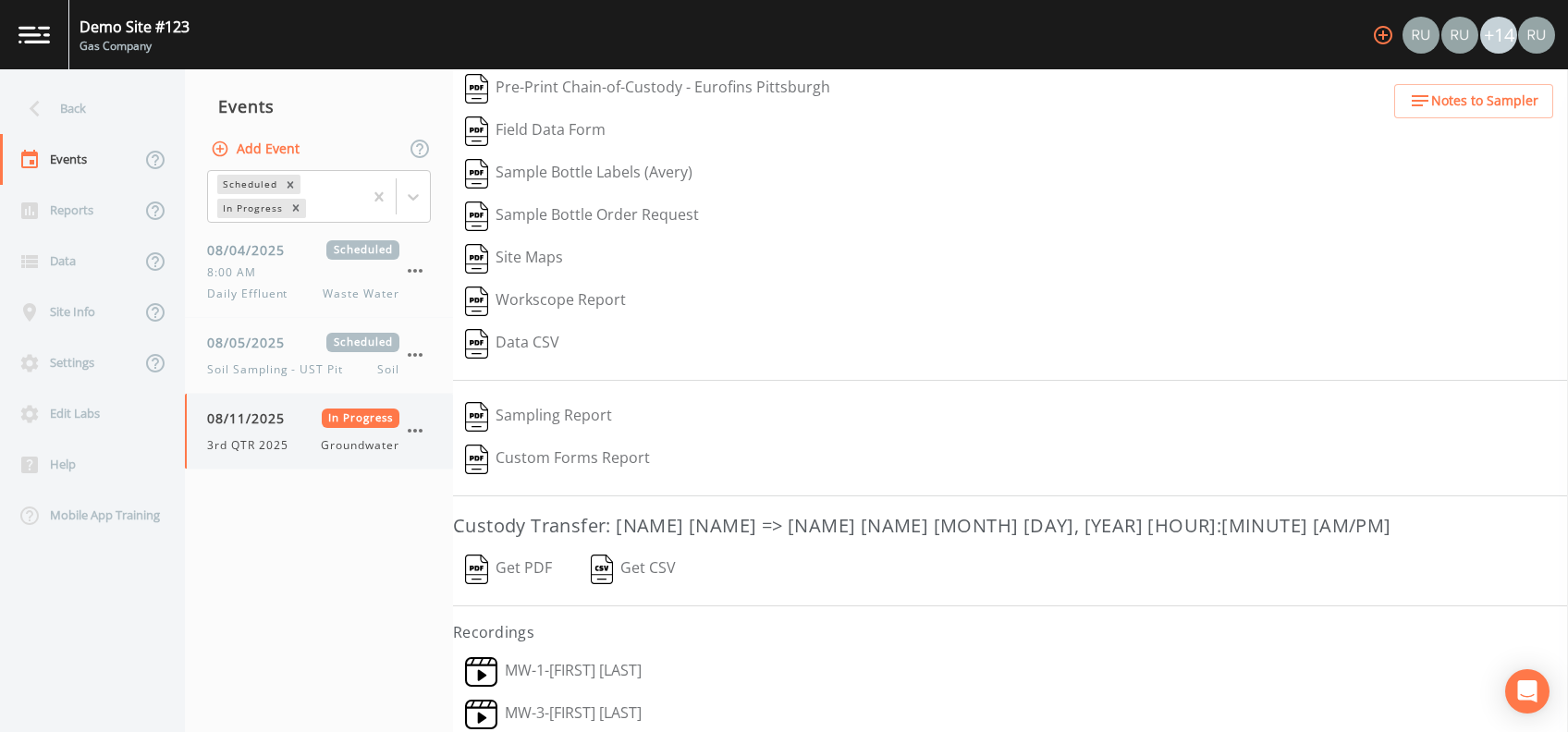 click on "08/11/2025" at bounding box center (252, 418) 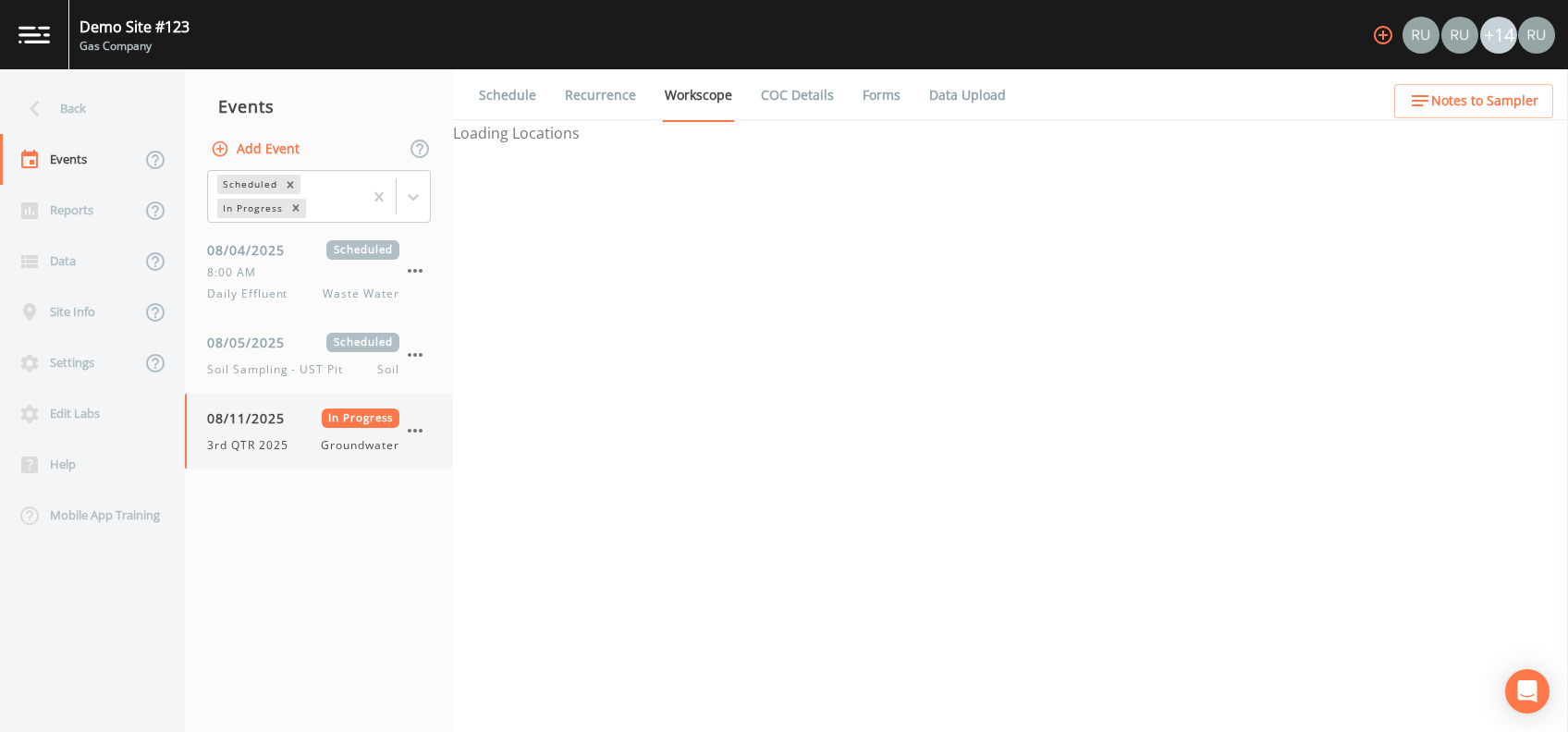scroll, scrollTop: 0, scrollLeft: 0, axis: both 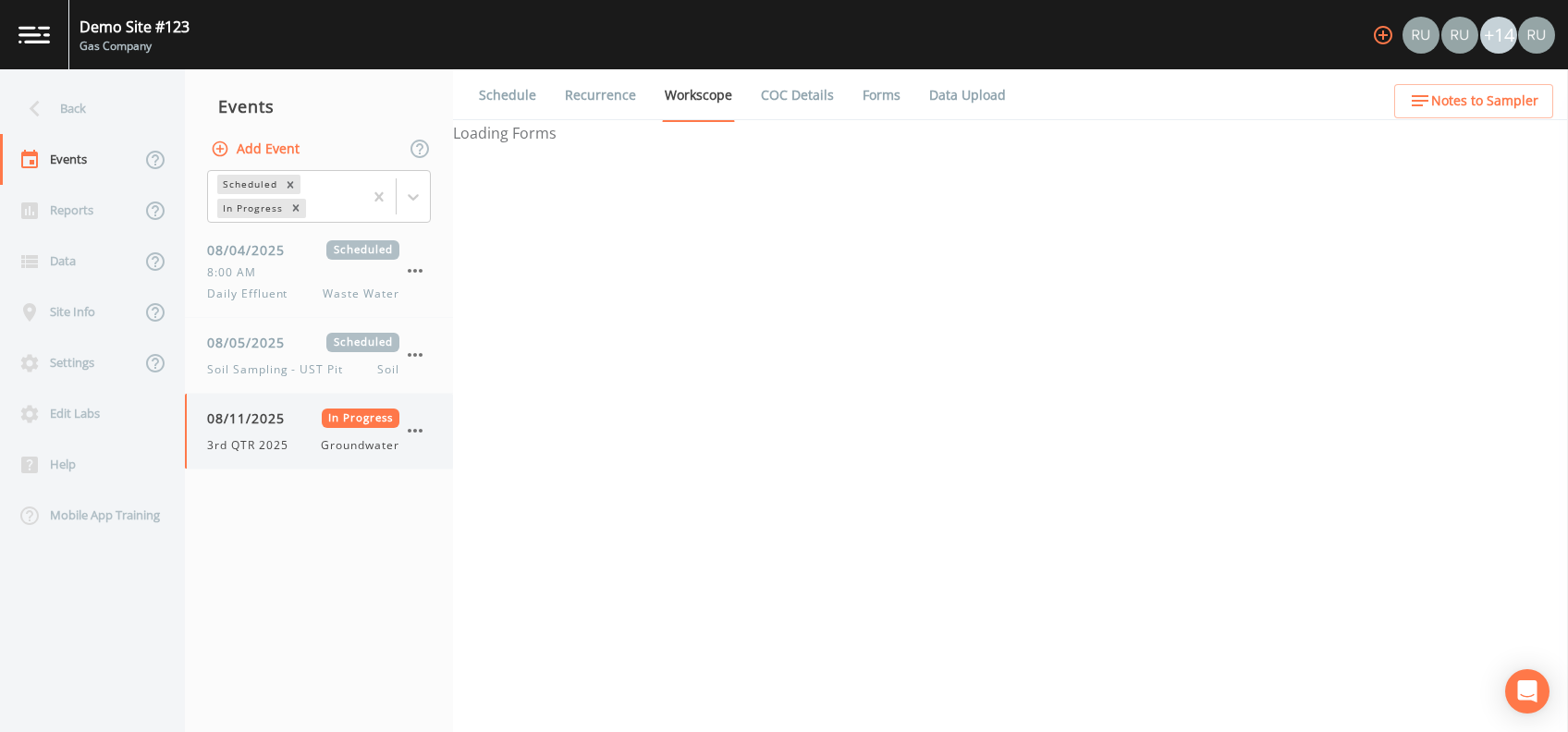 select on "4f082be6-97a7-4f70-a81f-c26a4e896ad7" 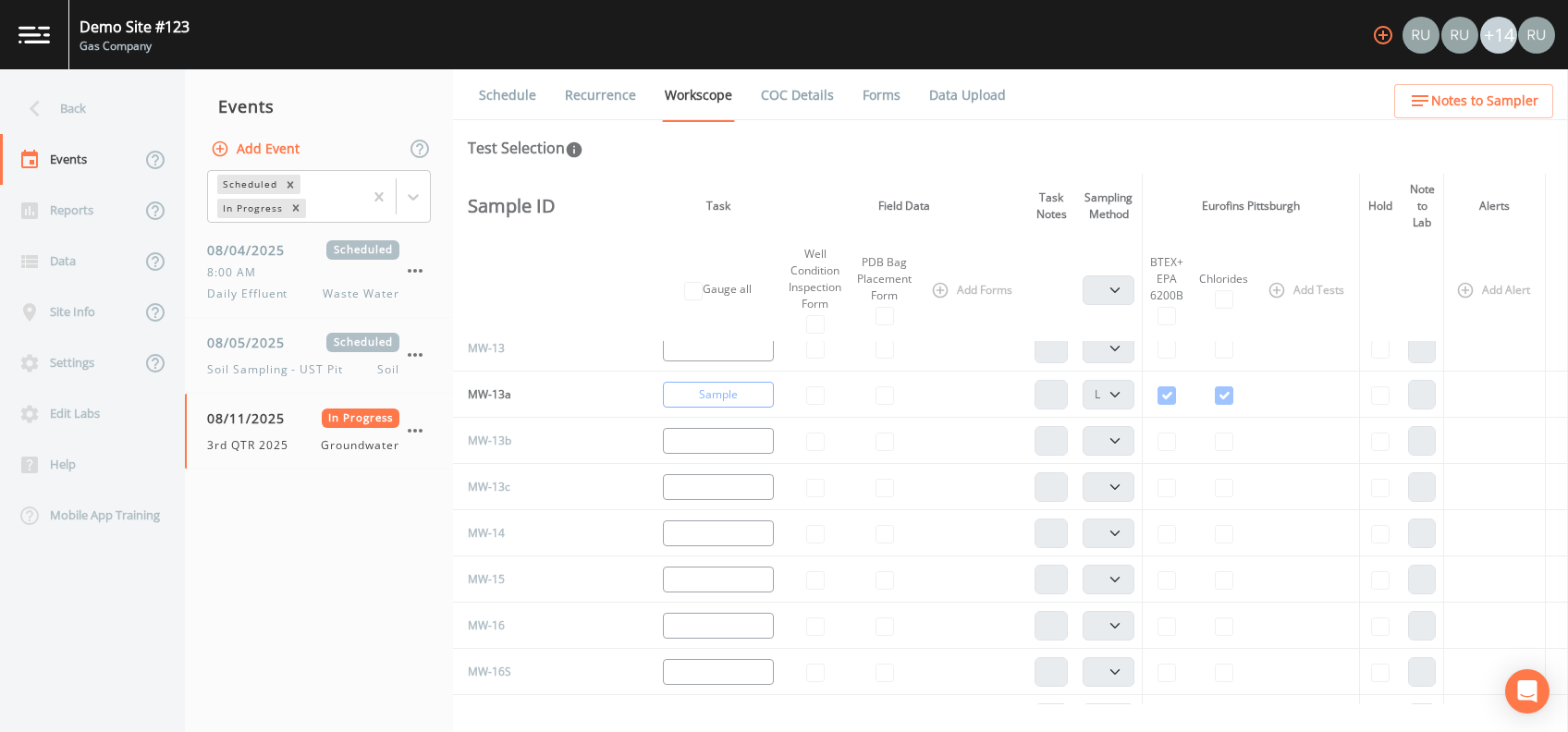 scroll, scrollTop: 0, scrollLeft: 0, axis: both 